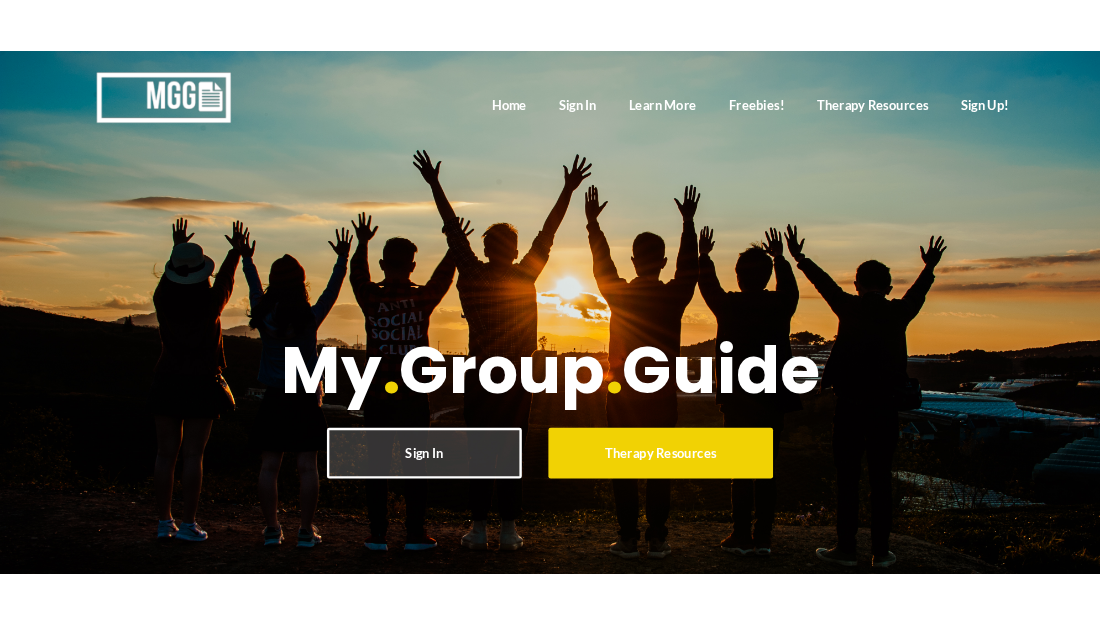 scroll, scrollTop: 0, scrollLeft: 0, axis: both 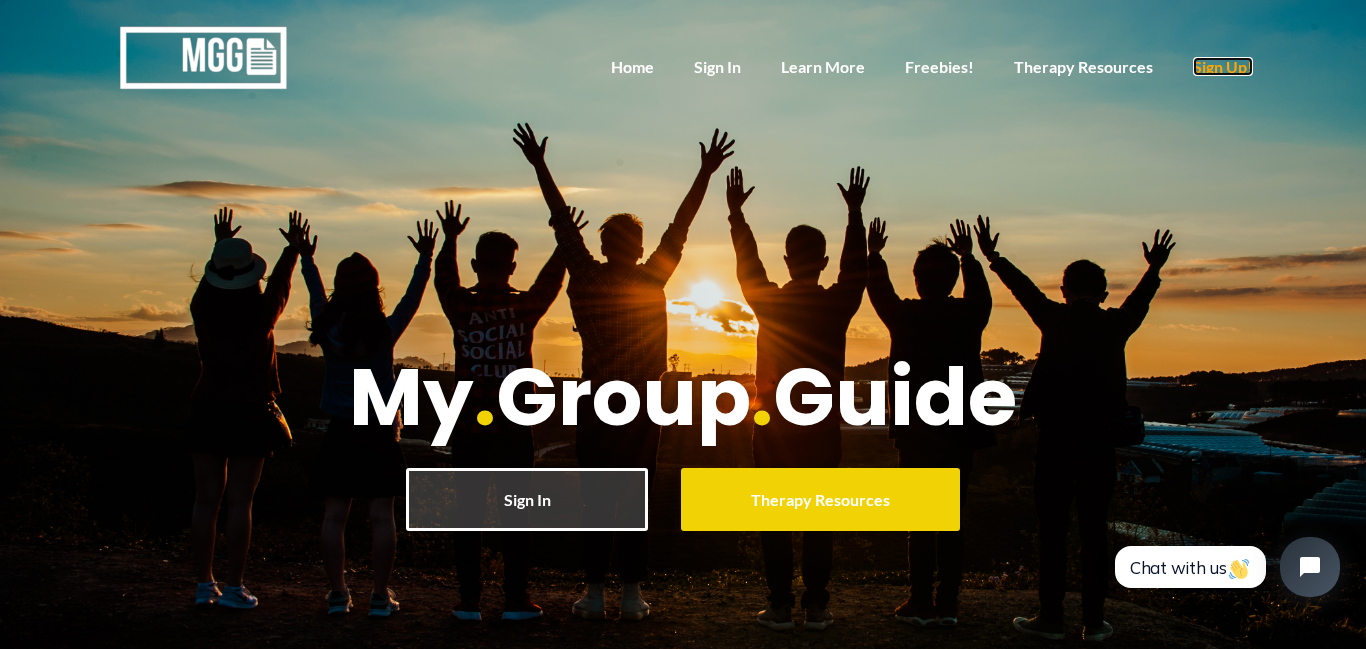 click on "Sign Up!" at bounding box center (1223, 66) 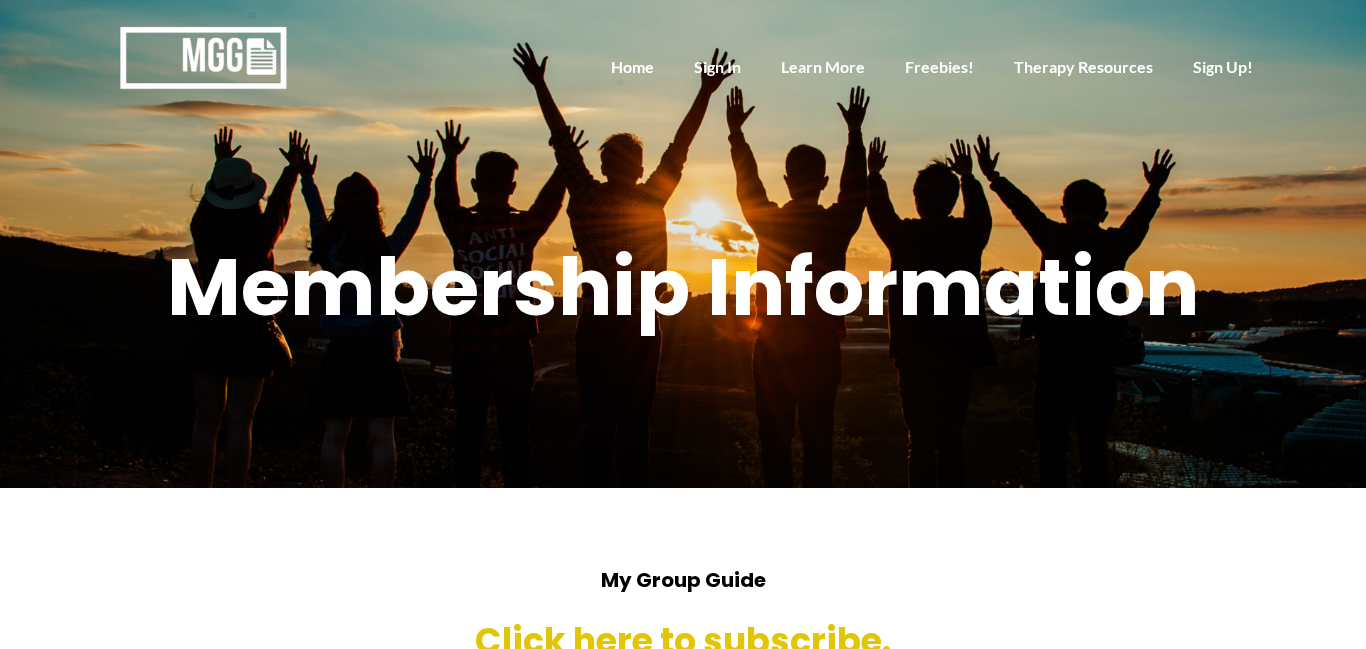 scroll, scrollTop: 0, scrollLeft: 0, axis: both 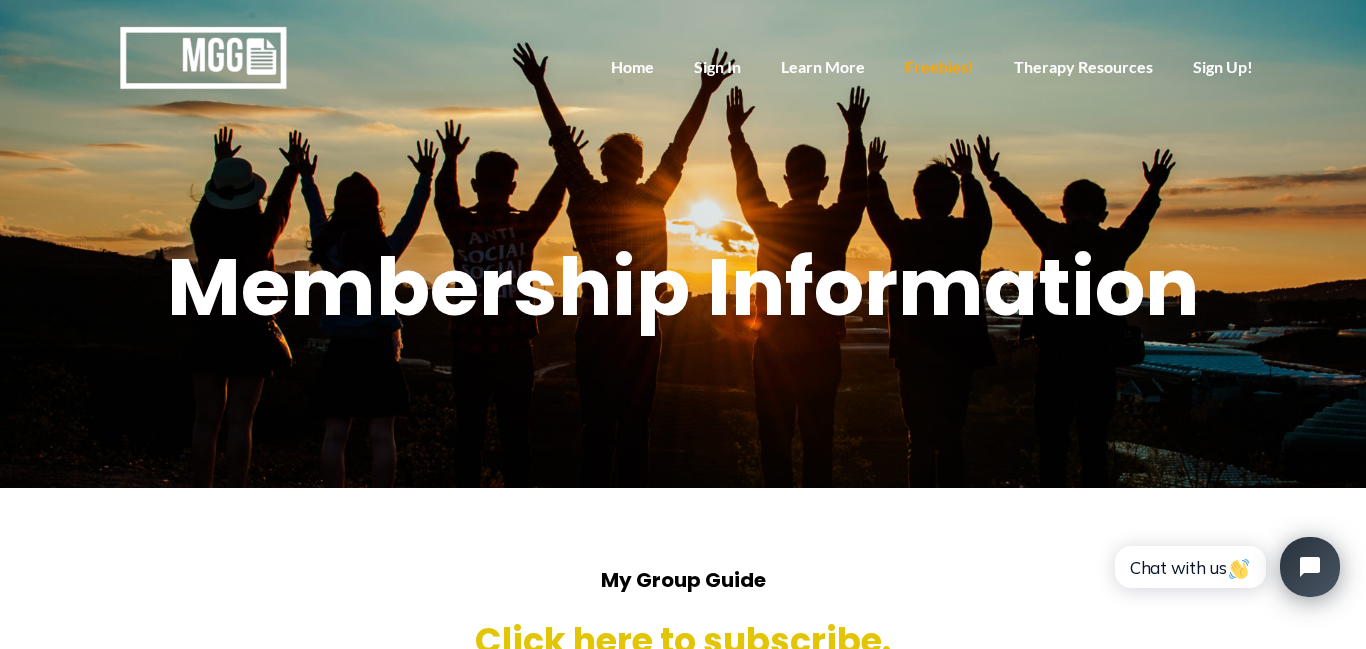 click on "Freebies!" at bounding box center [939, 68] 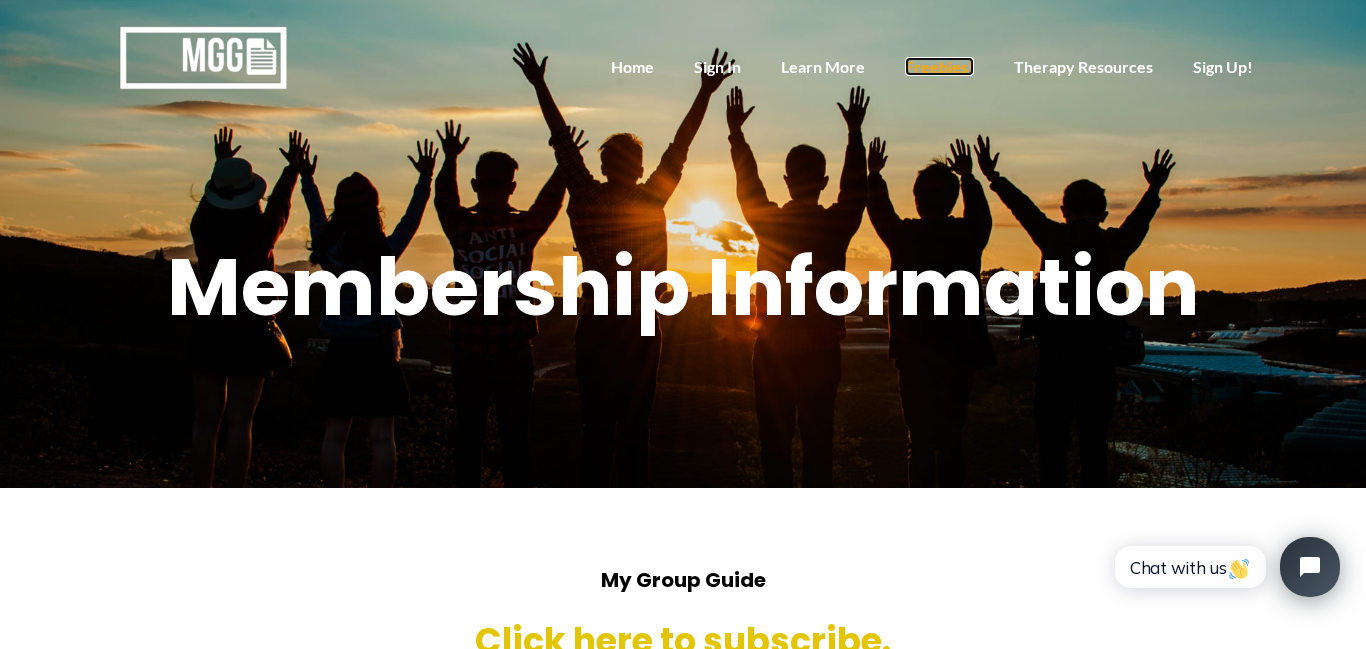 click on "Freebies!" at bounding box center (939, 66) 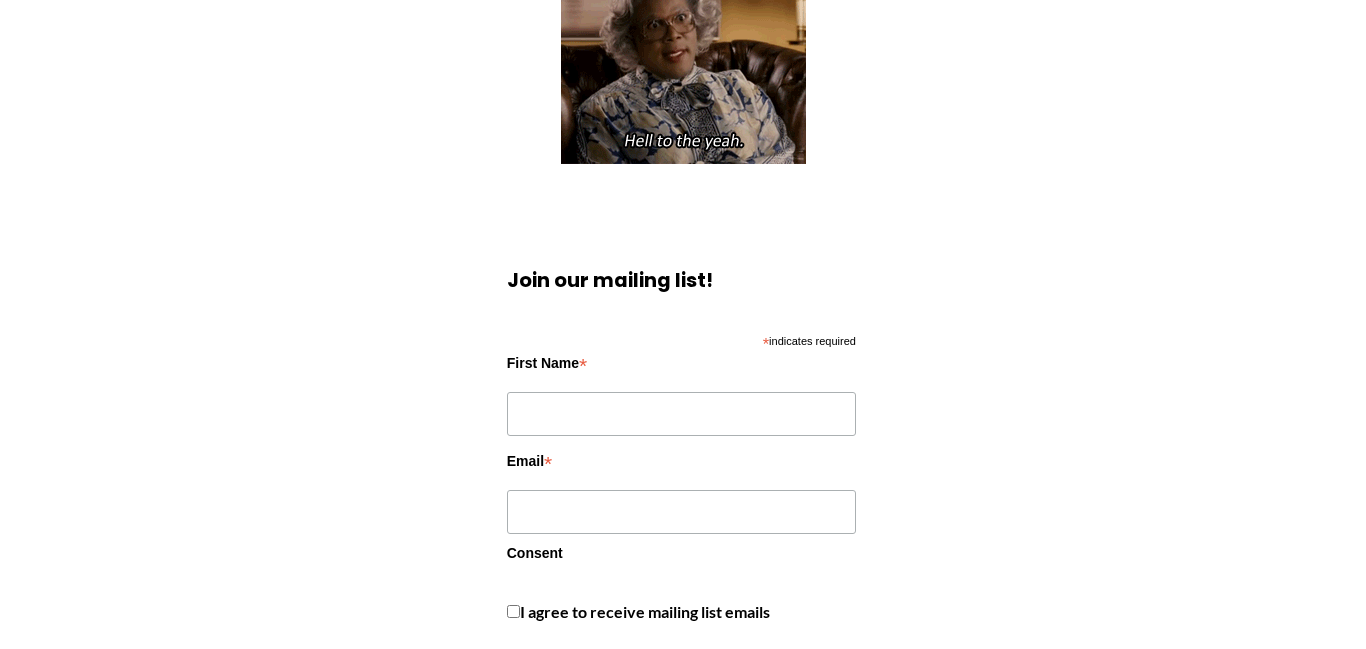 scroll, scrollTop: 1133, scrollLeft: 0, axis: vertical 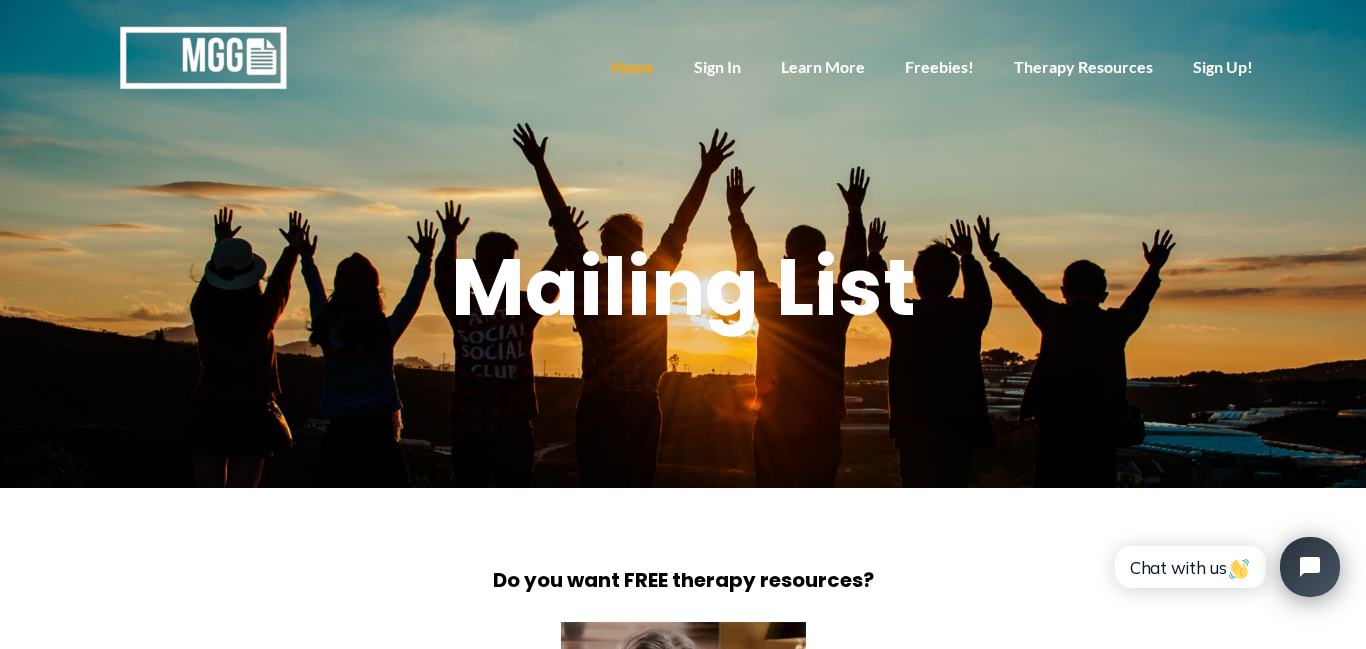 click on "Home" at bounding box center [632, 68] 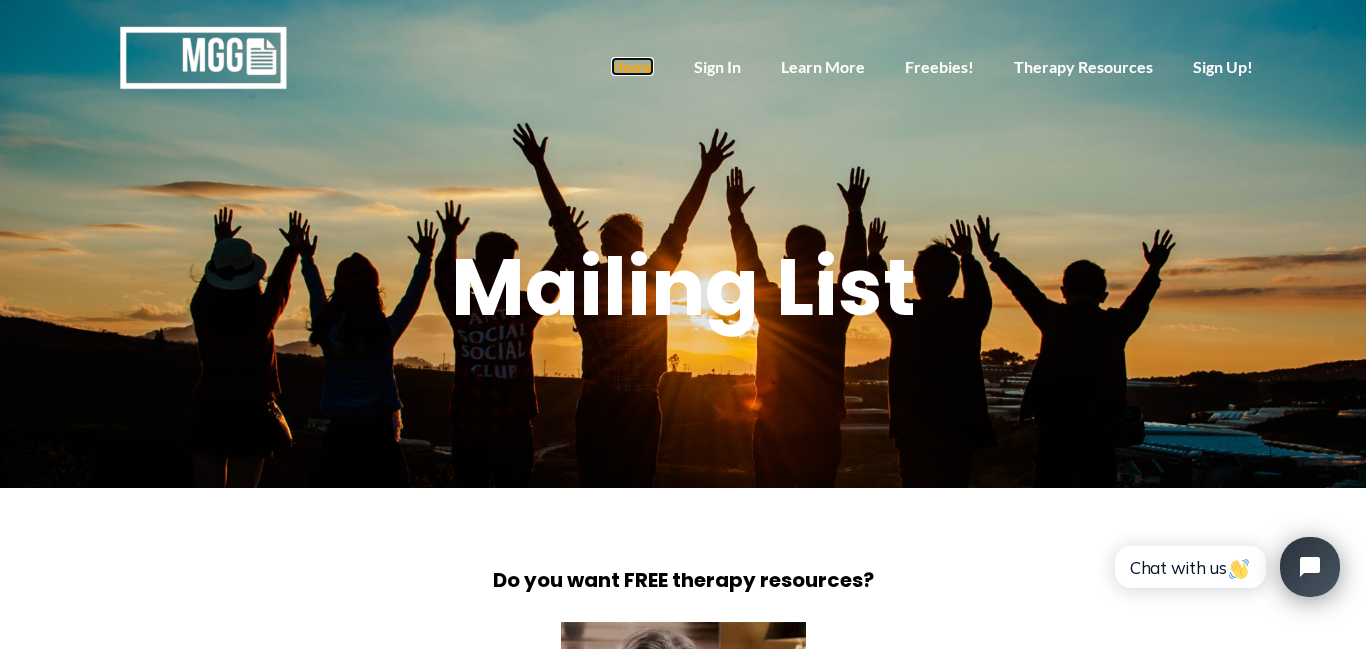 click on "Home" at bounding box center [632, 66] 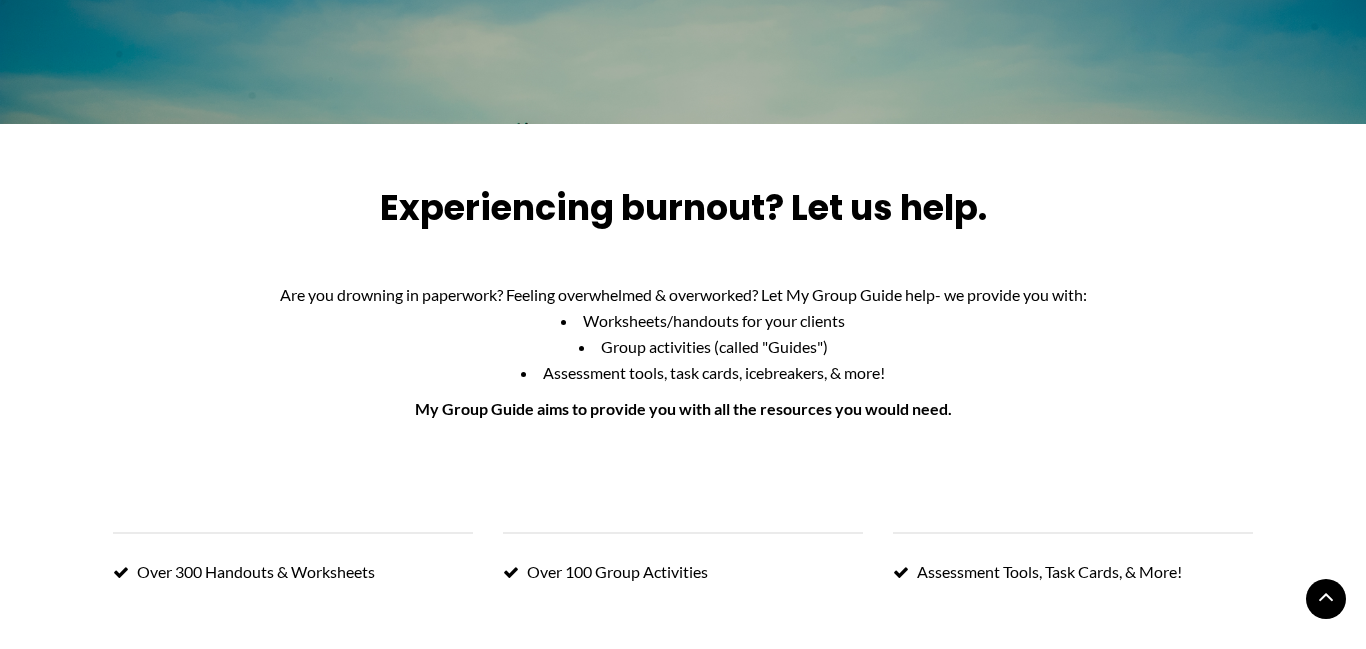 scroll, scrollTop: 1072, scrollLeft: 0, axis: vertical 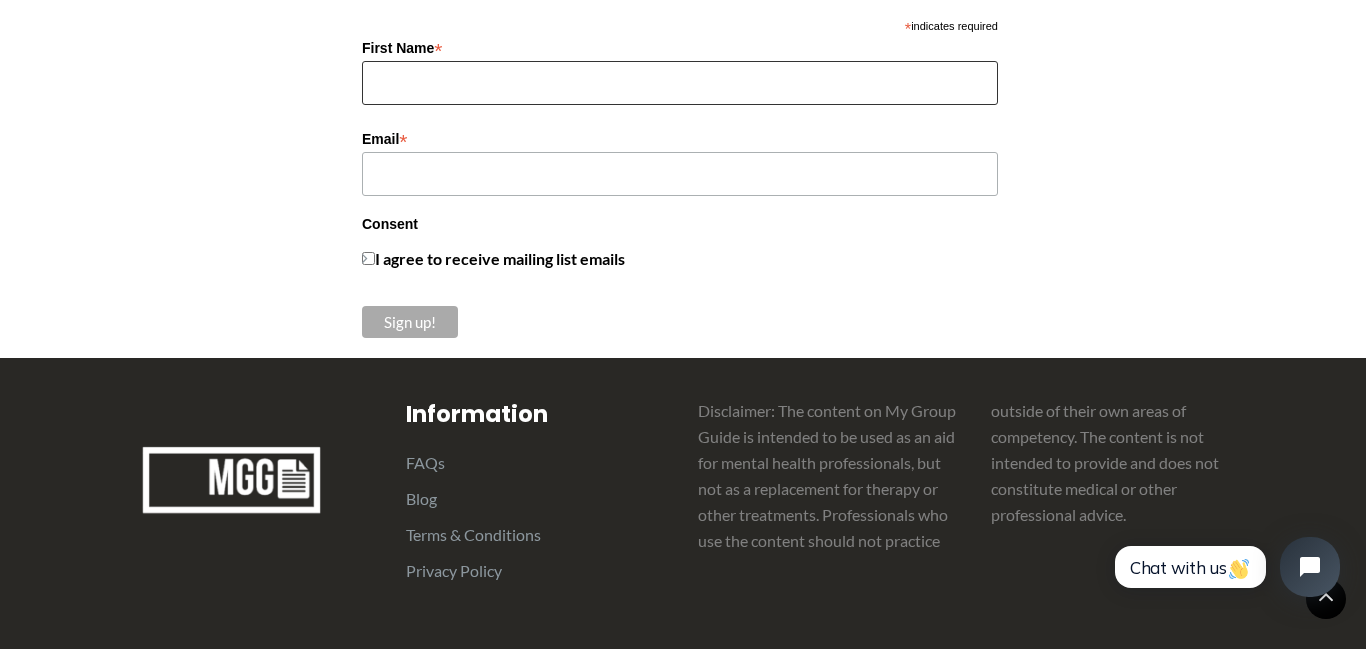 click on "First Name   *" at bounding box center (680, 83) 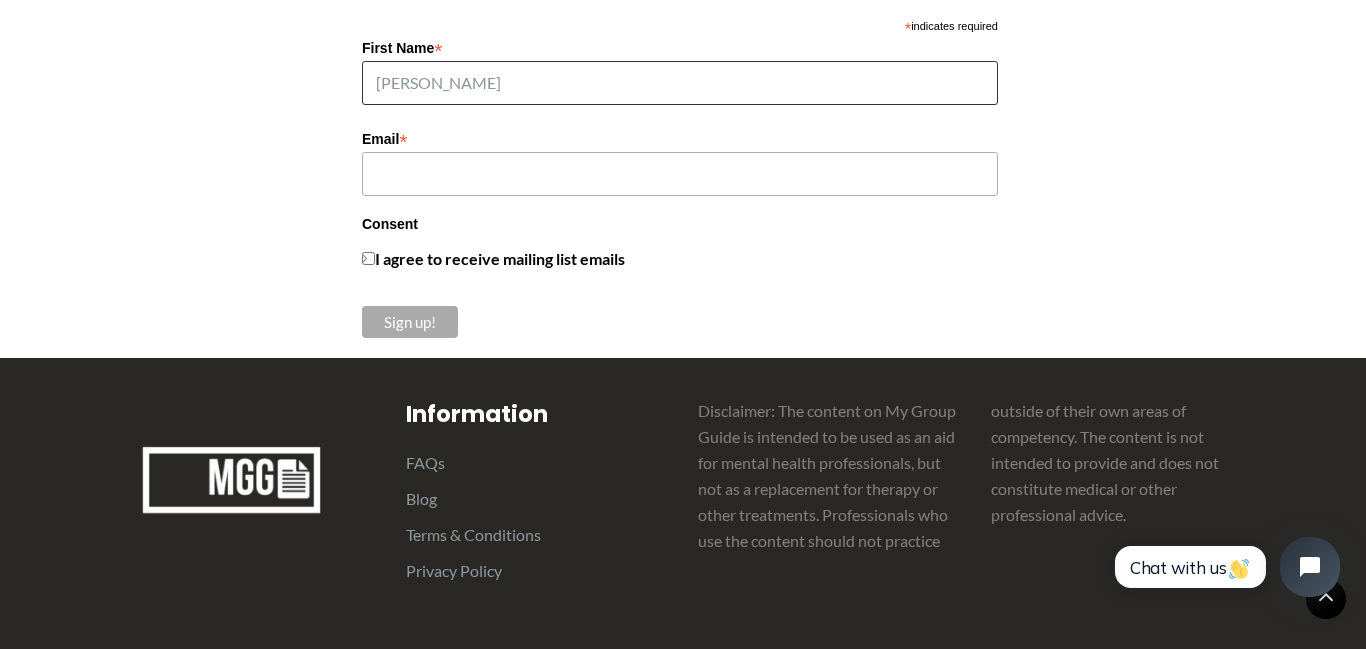 type on "courtney" 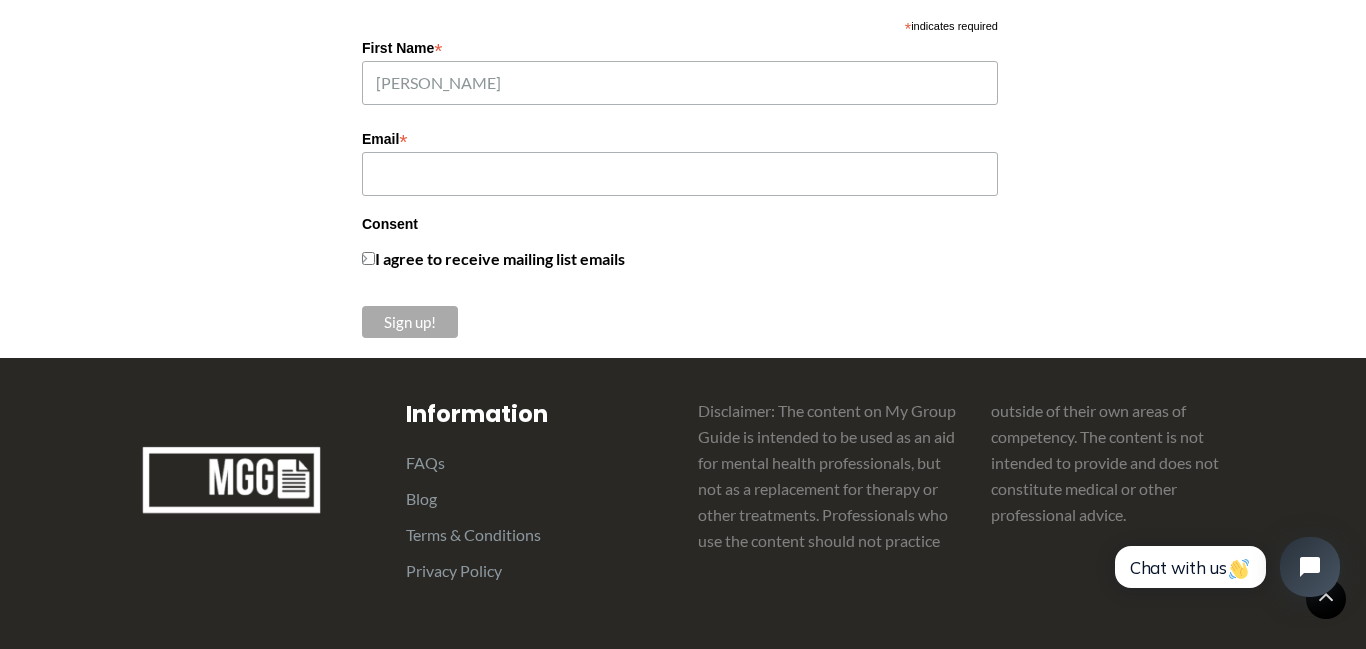 click on "*" at bounding box center [403, 141] 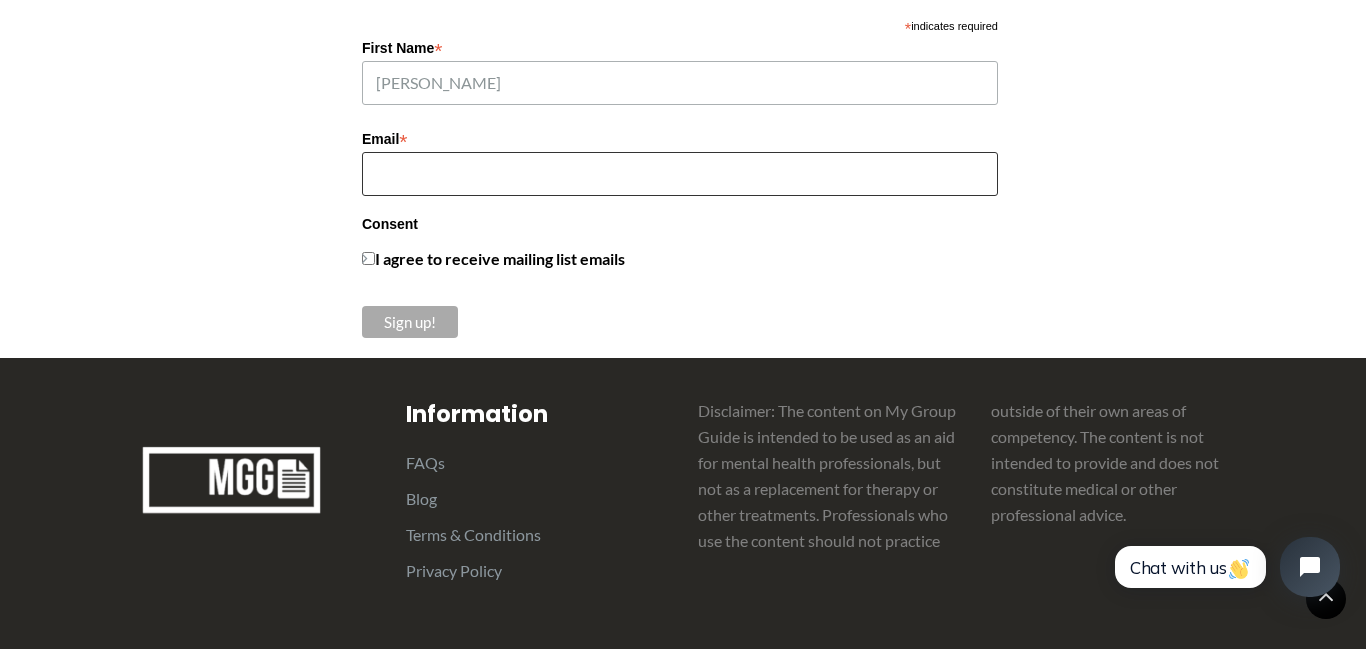 click on "Email   *" at bounding box center [680, 174] 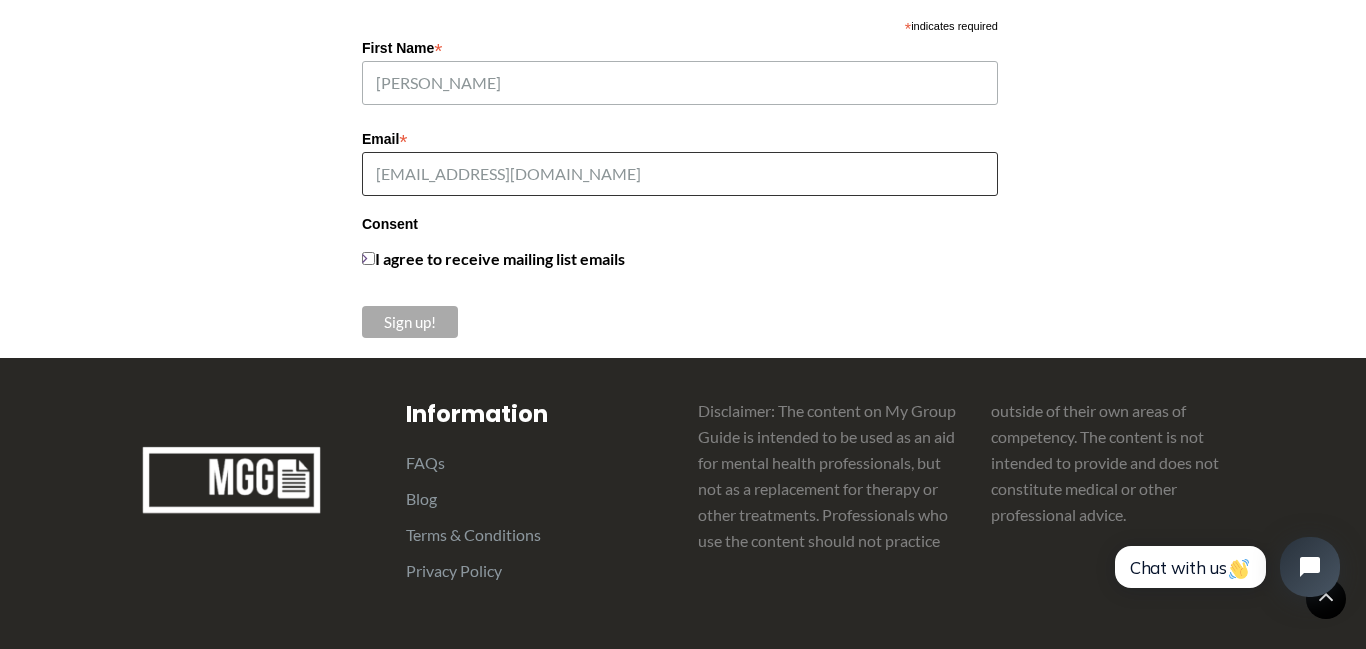 type on "courtneymbehnke11@gmail.com" 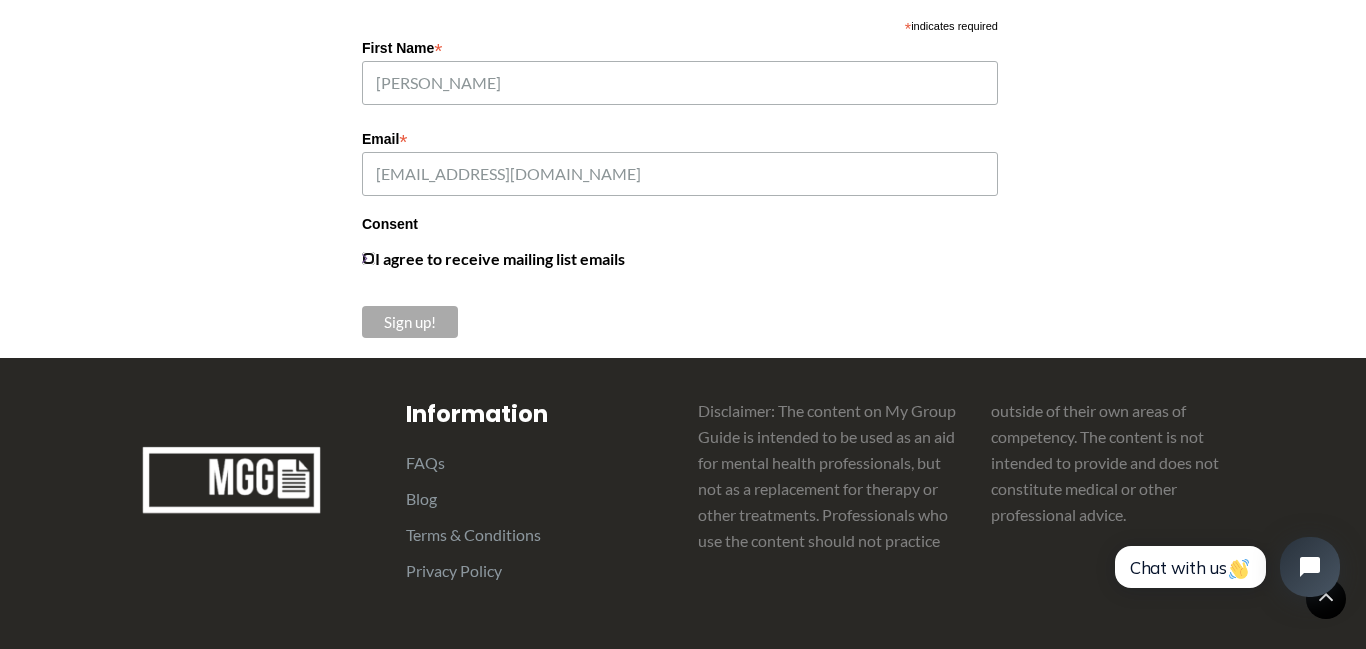 click on "I agree to receive mailing list emails" at bounding box center [368, 258] 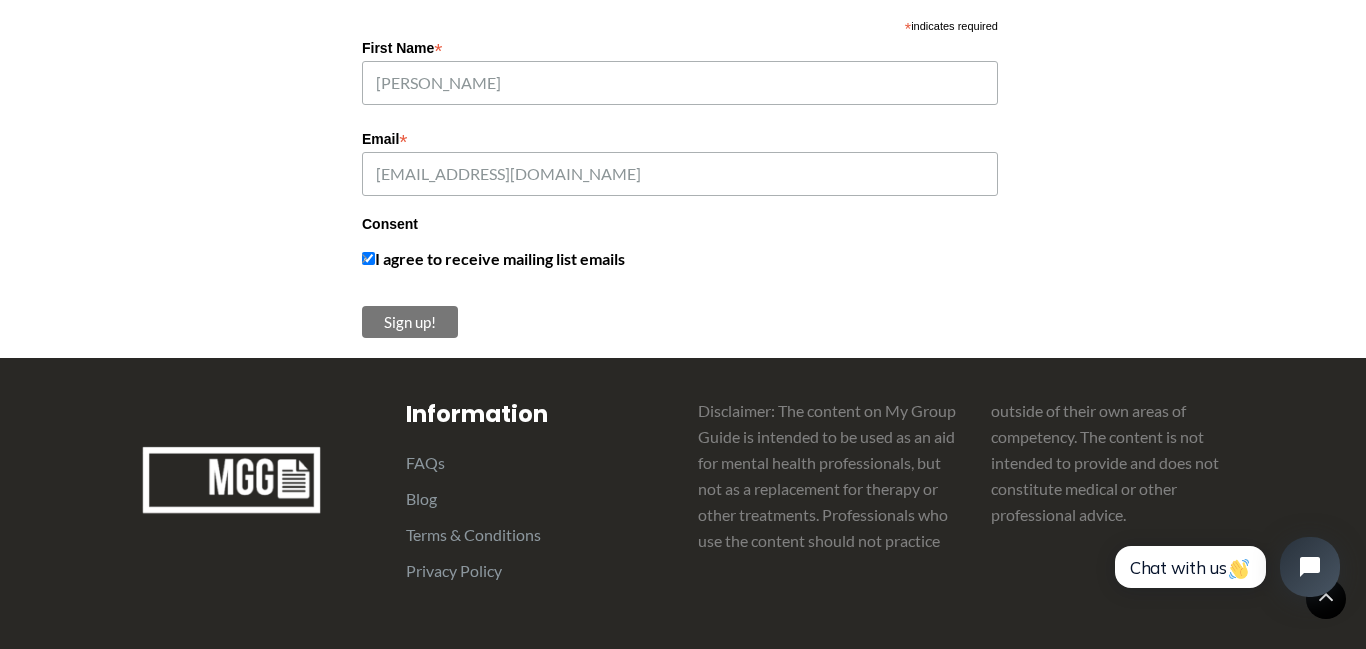click on "Sign up!" at bounding box center [410, 322] 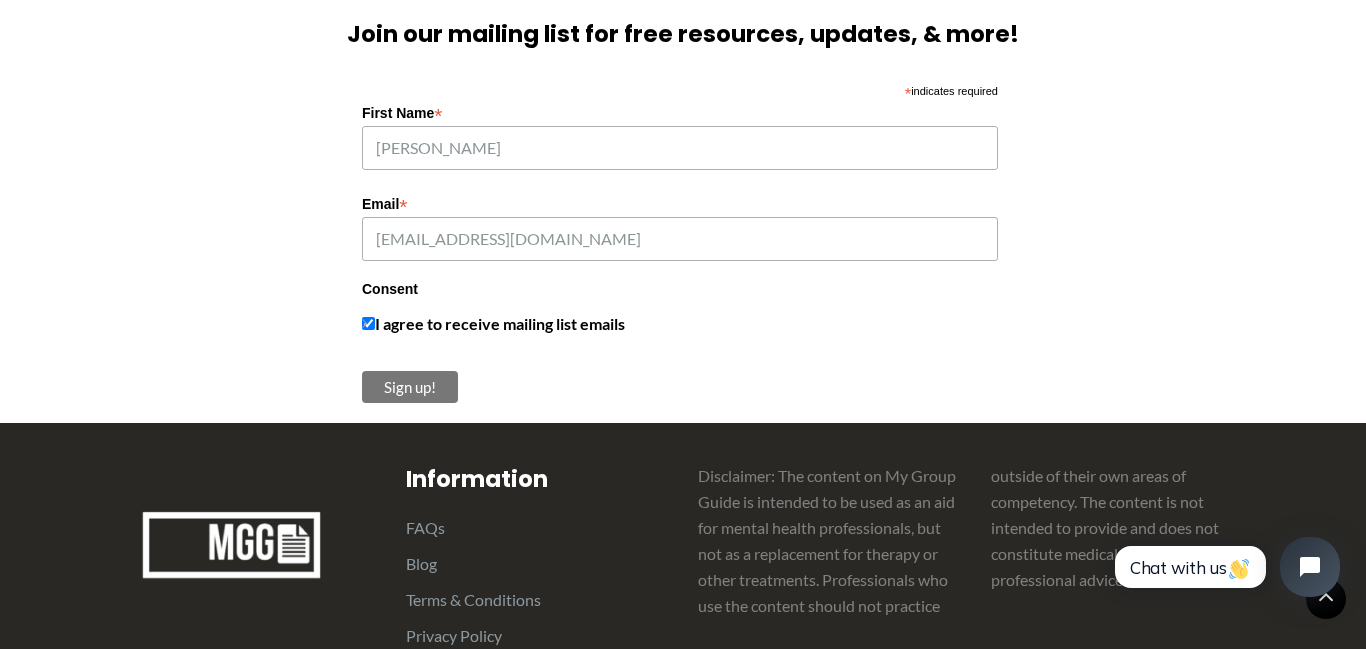 scroll, scrollTop: 1993, scrollLeft: 0, axis: vertical 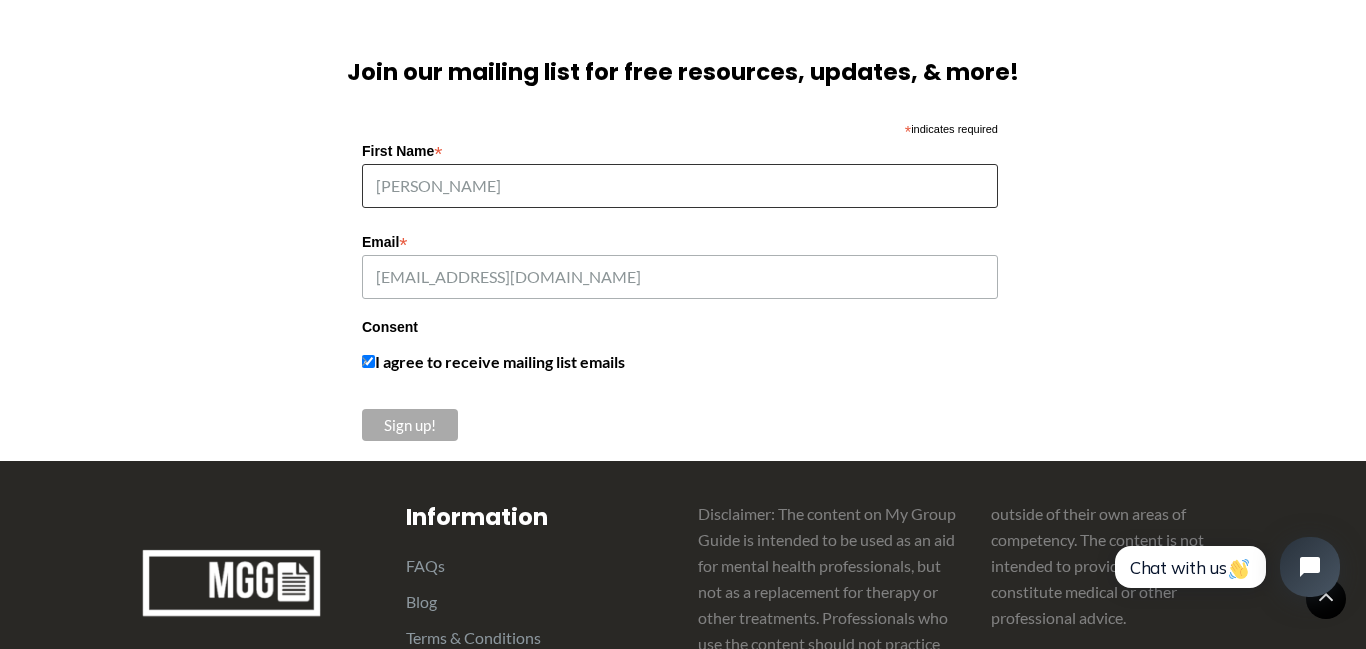 click on "courtney" at bounding box center (680, 186) 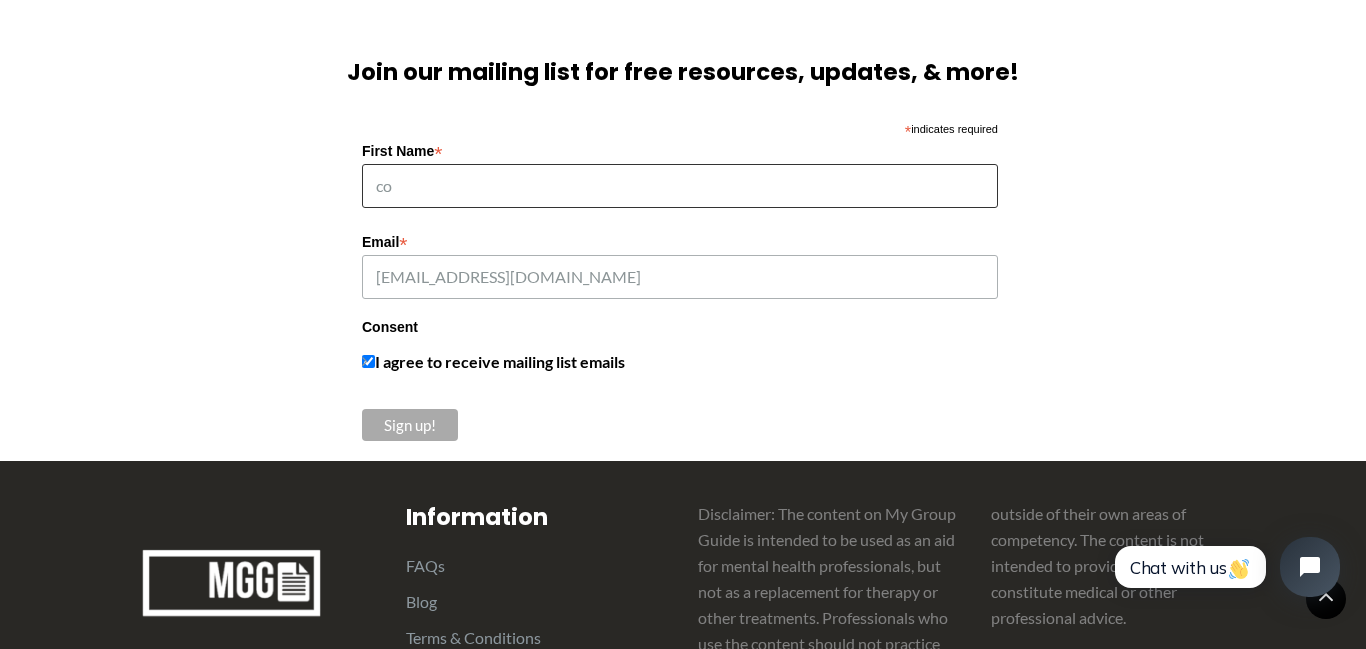 type on "c" 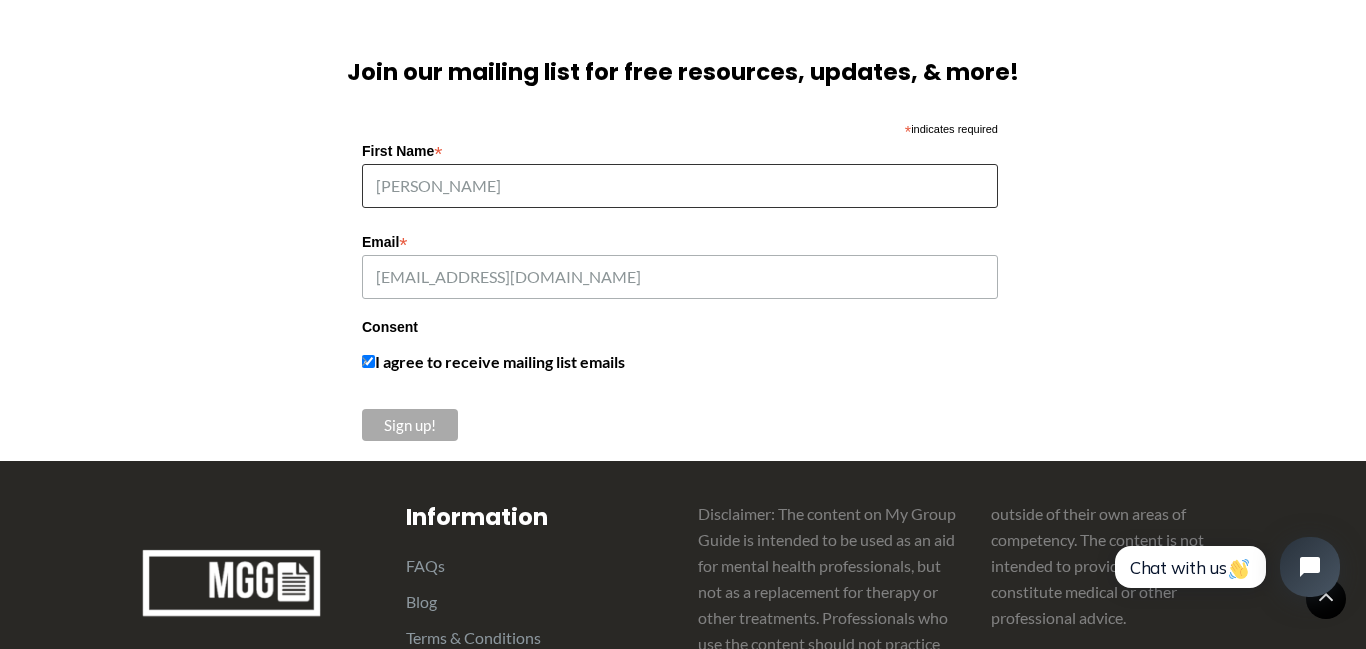 type on "Courtney" 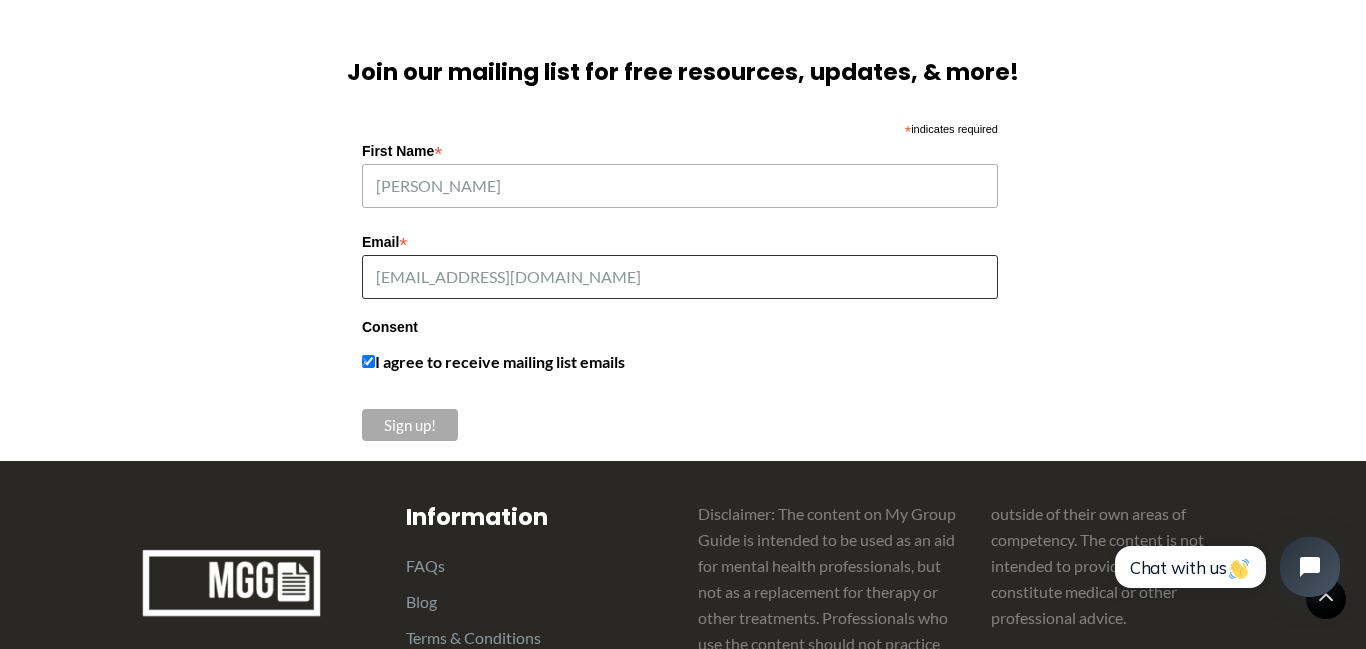 click on "courtneymbehnke11@gmail.com" at bounding box center [680, 277] 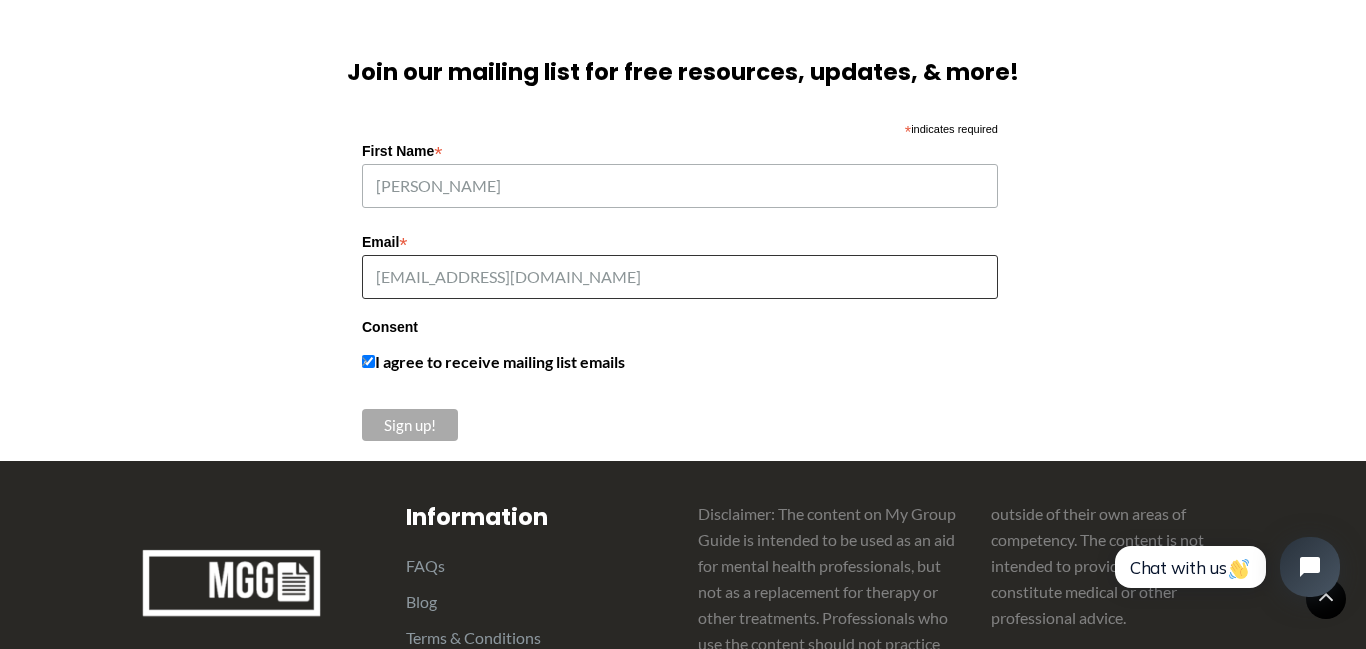 click on "courtneymbehnke11@gmail.com" at bounding box center [680, 277] 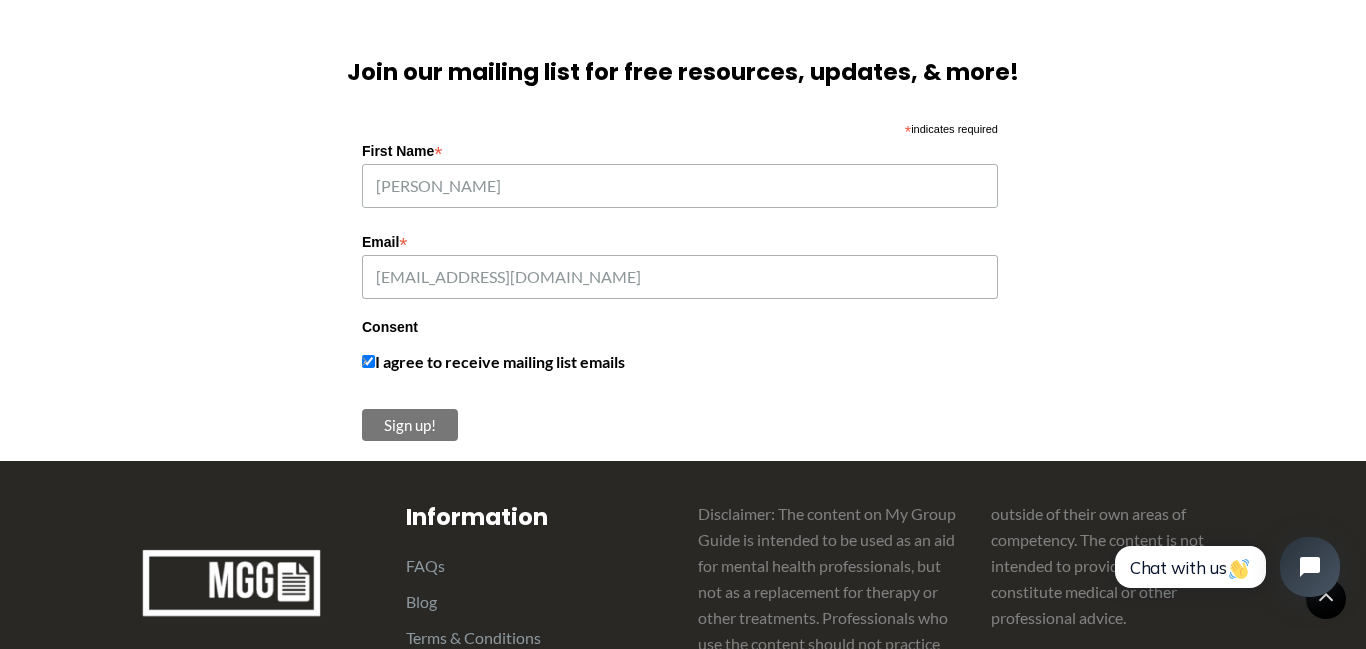 click on "Sign up!" at bounding box center [410, 425] 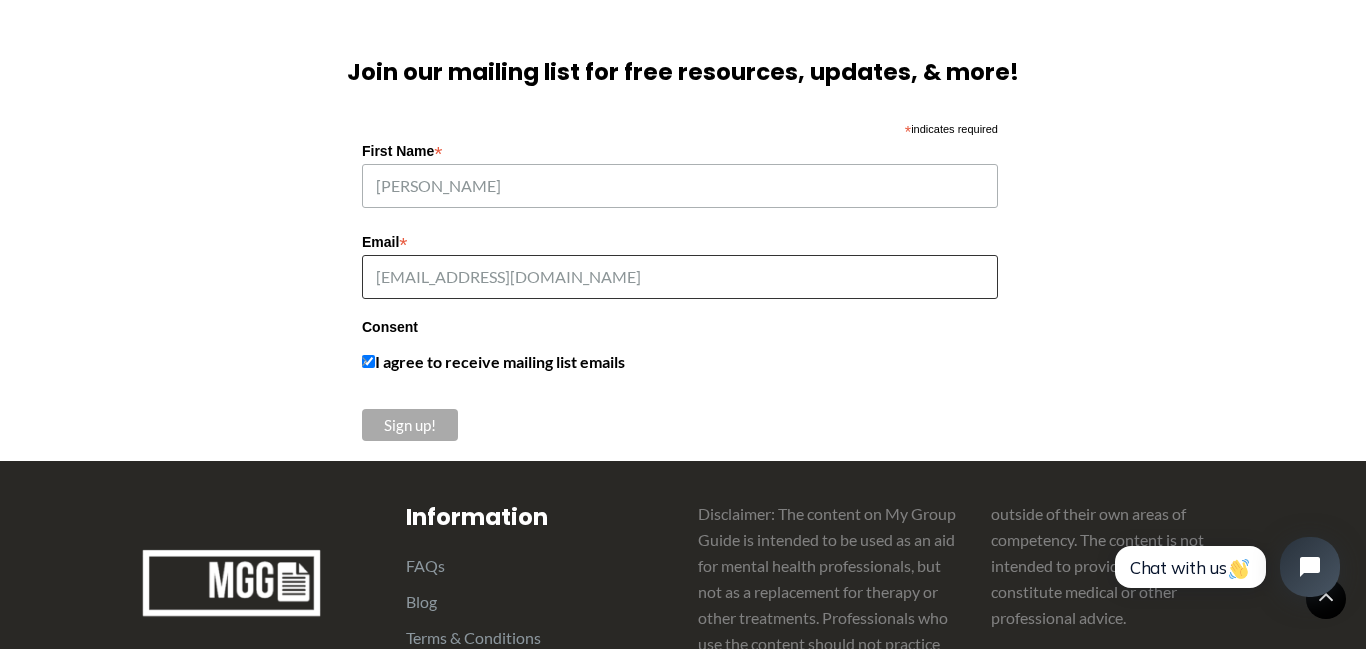 click on "courtneymbehnke11@gmail.cm" at bounding box center (680, 277) 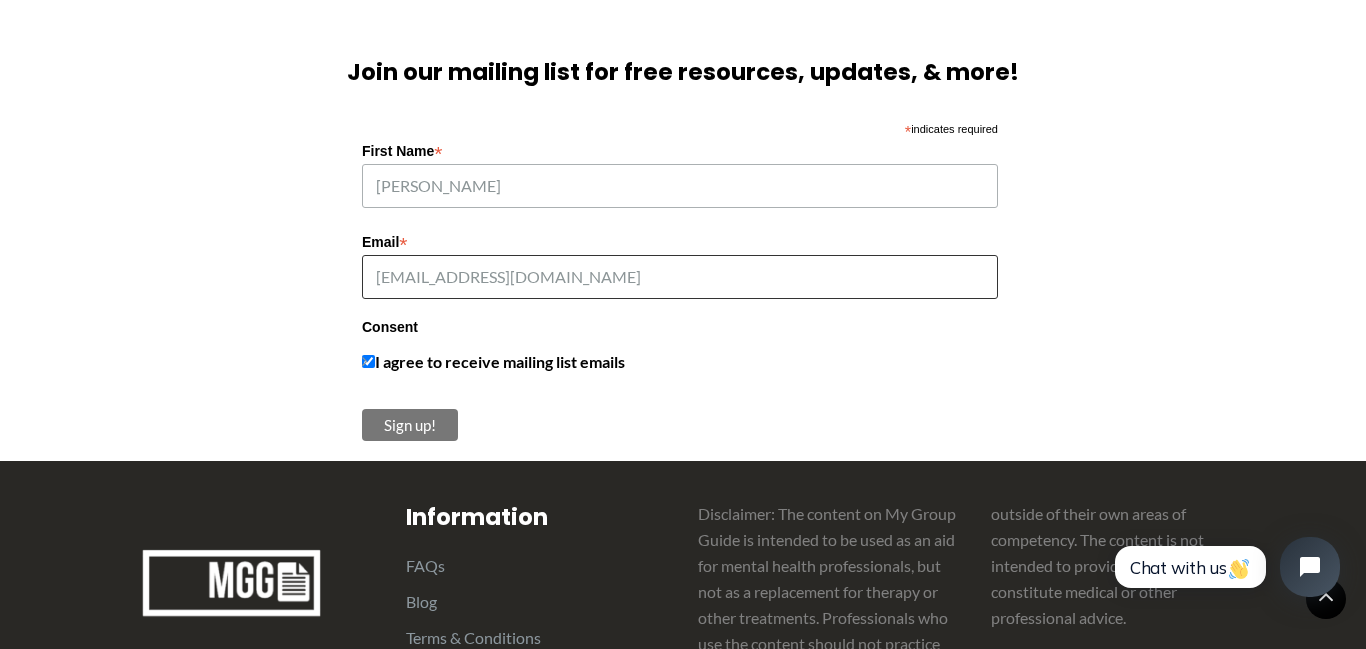 type on "courtneymbehnke11@gmail.com" 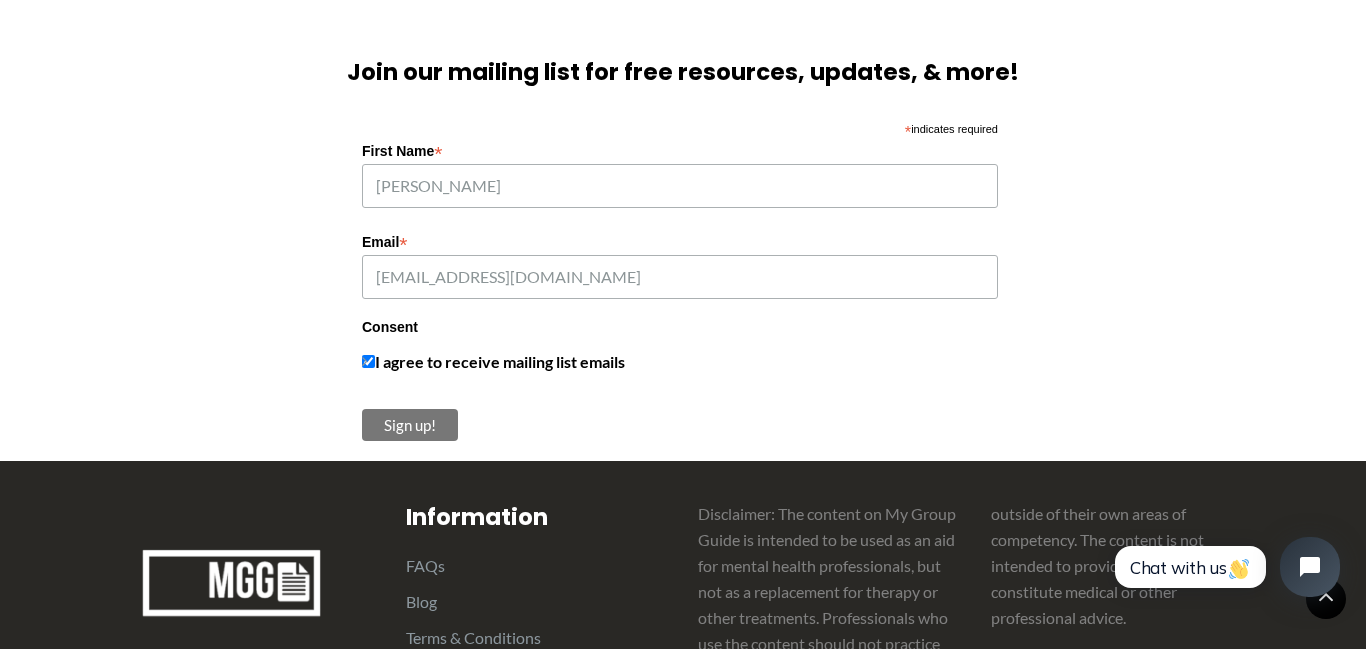 click on "Sign up!" at bounding box center (410, 425) 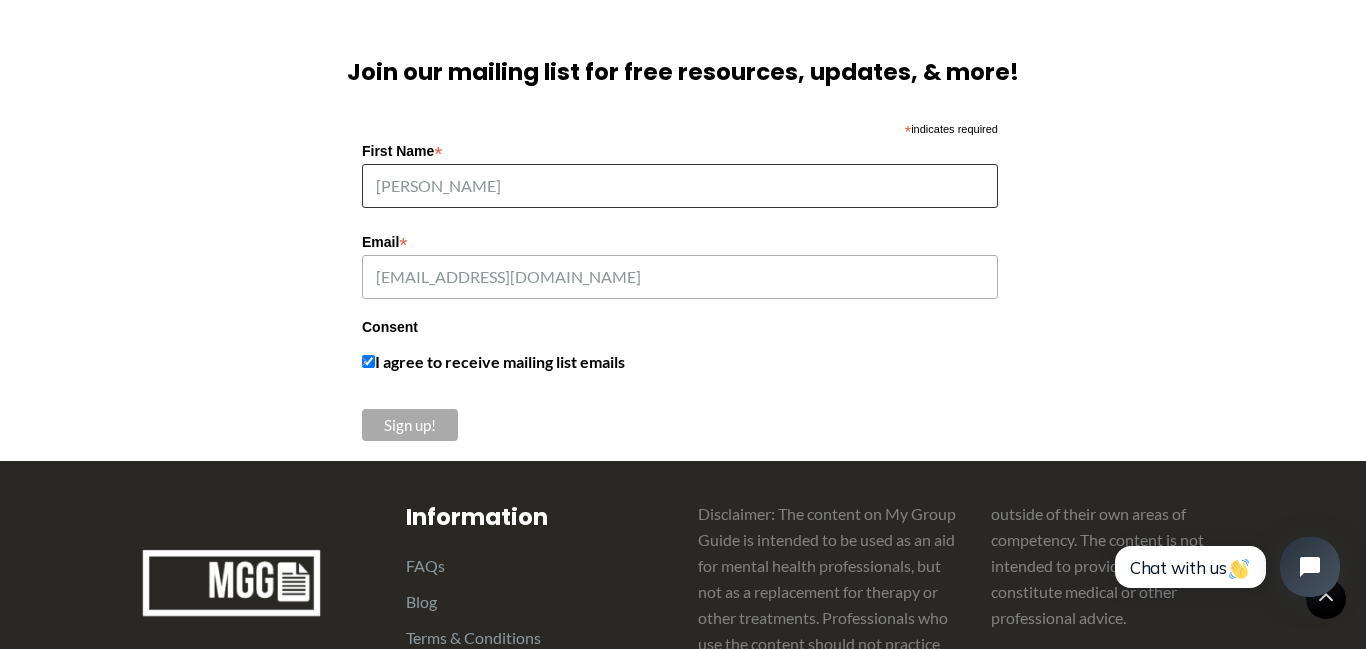 click on "Courtney" at bounding box center [680, 186] 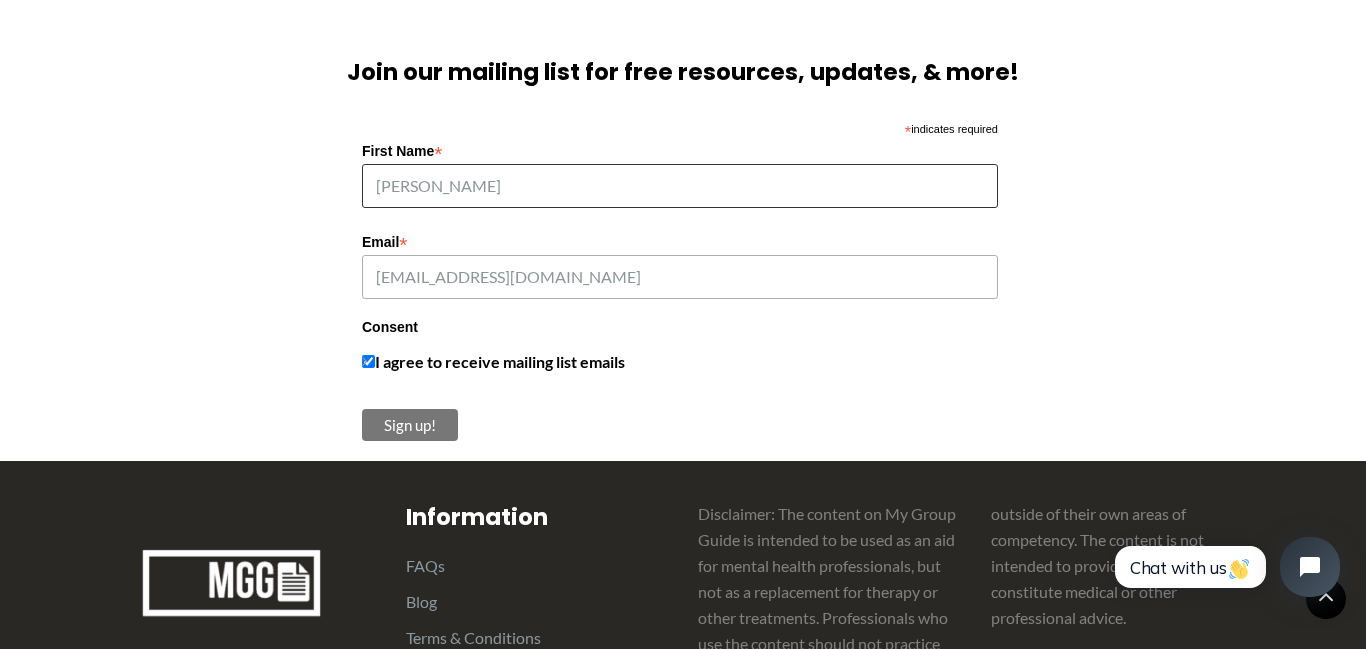 type on "Courtney Satre" 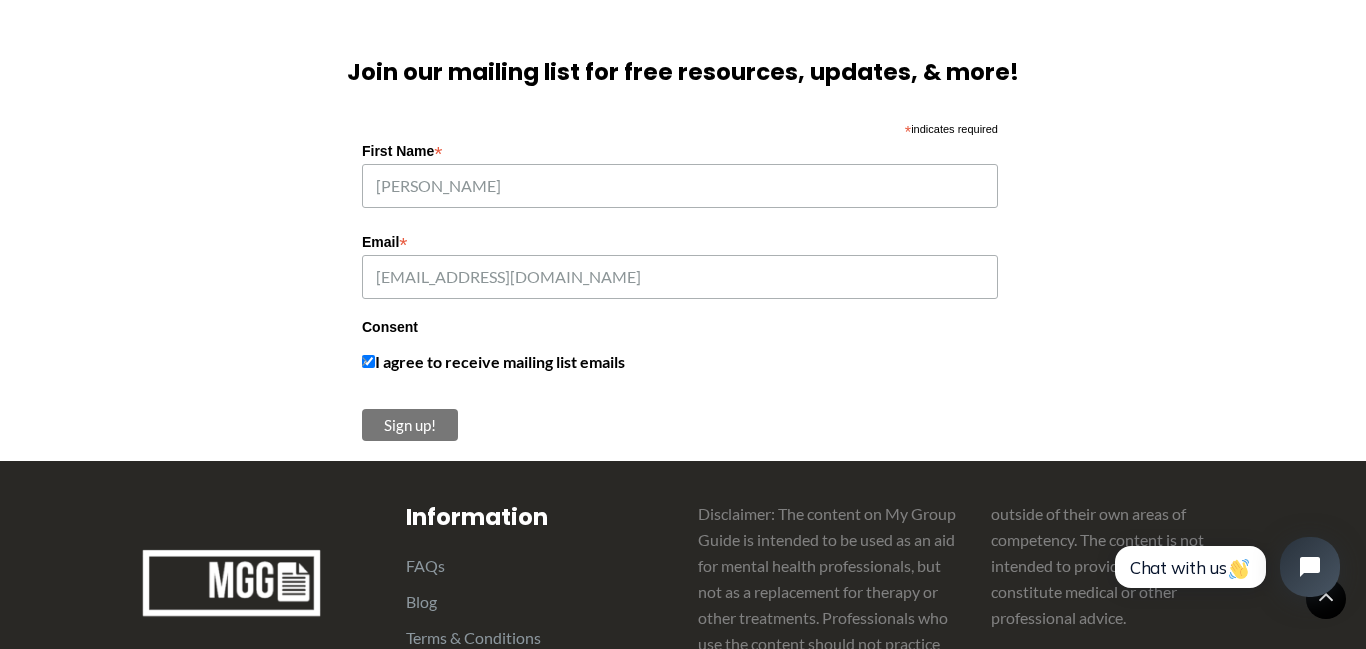 click on "Sign up!" at bounding box center (410, 425) 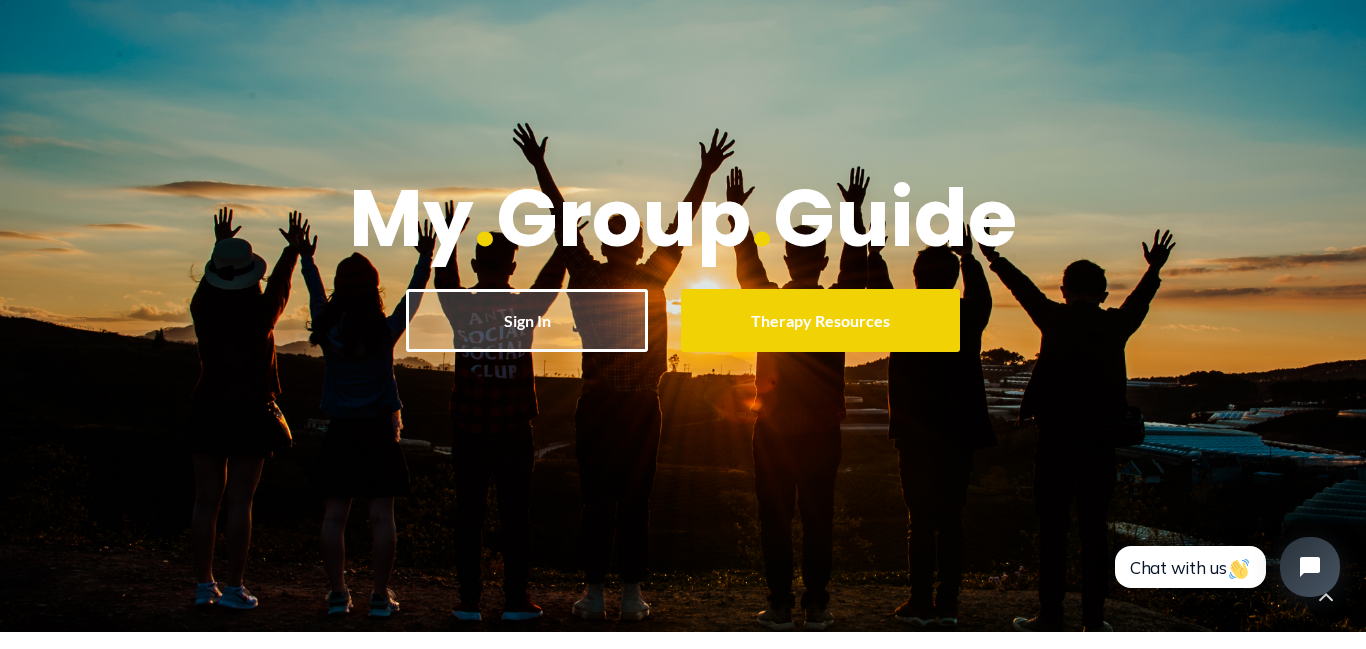 scroll, scrollTop: 0, scrollLeft: 0, axis: both 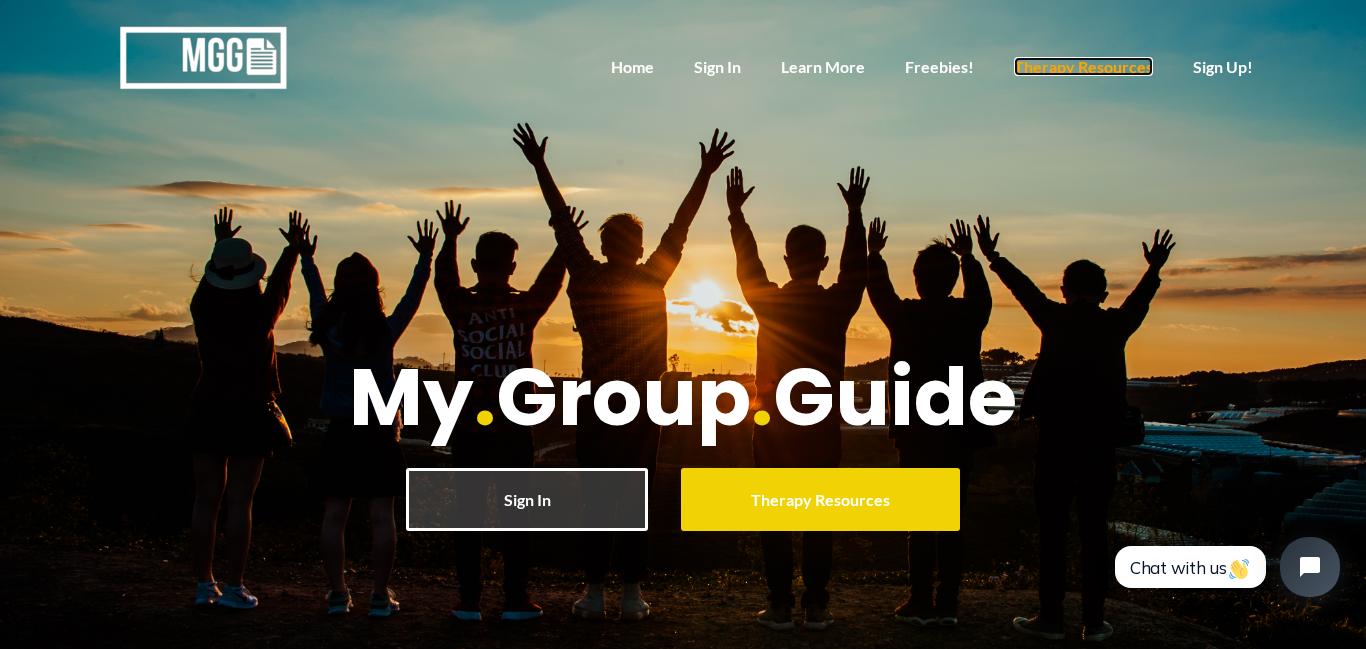 click on "Therapy Resources" at bounding box center [1083, 66] 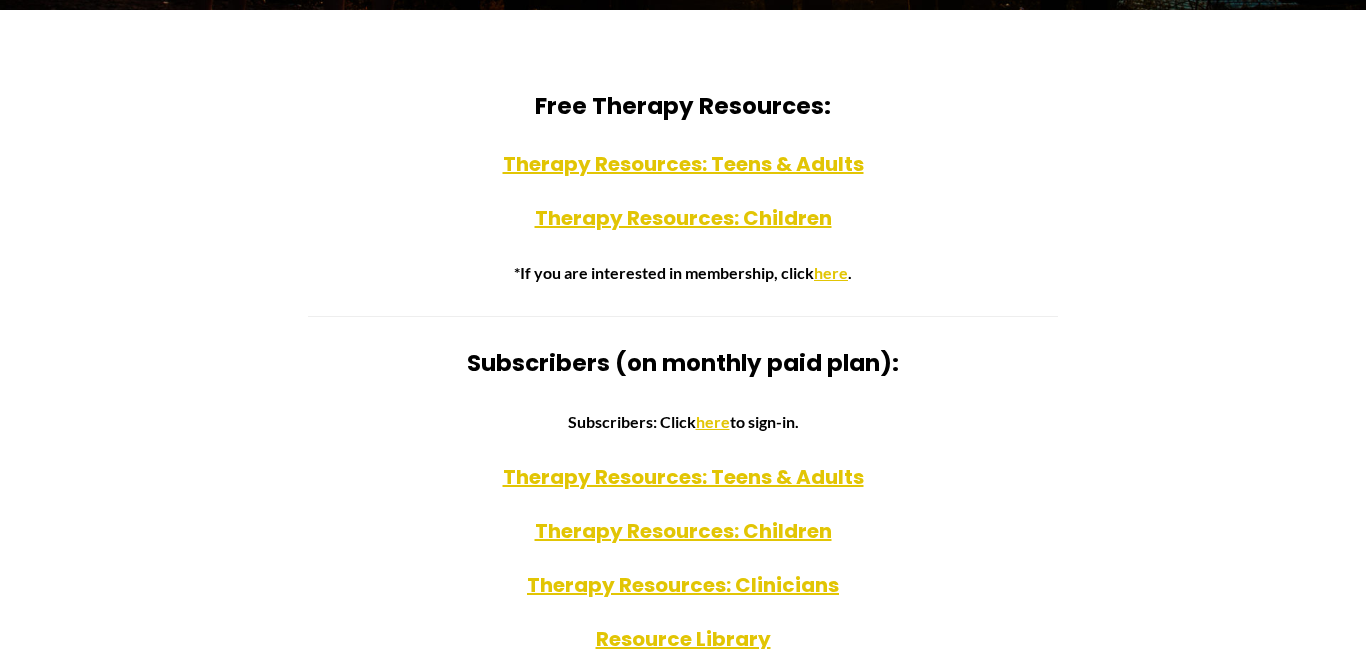 scroll, scrollTop: 995, scrollLeft: 0, axis: vertical 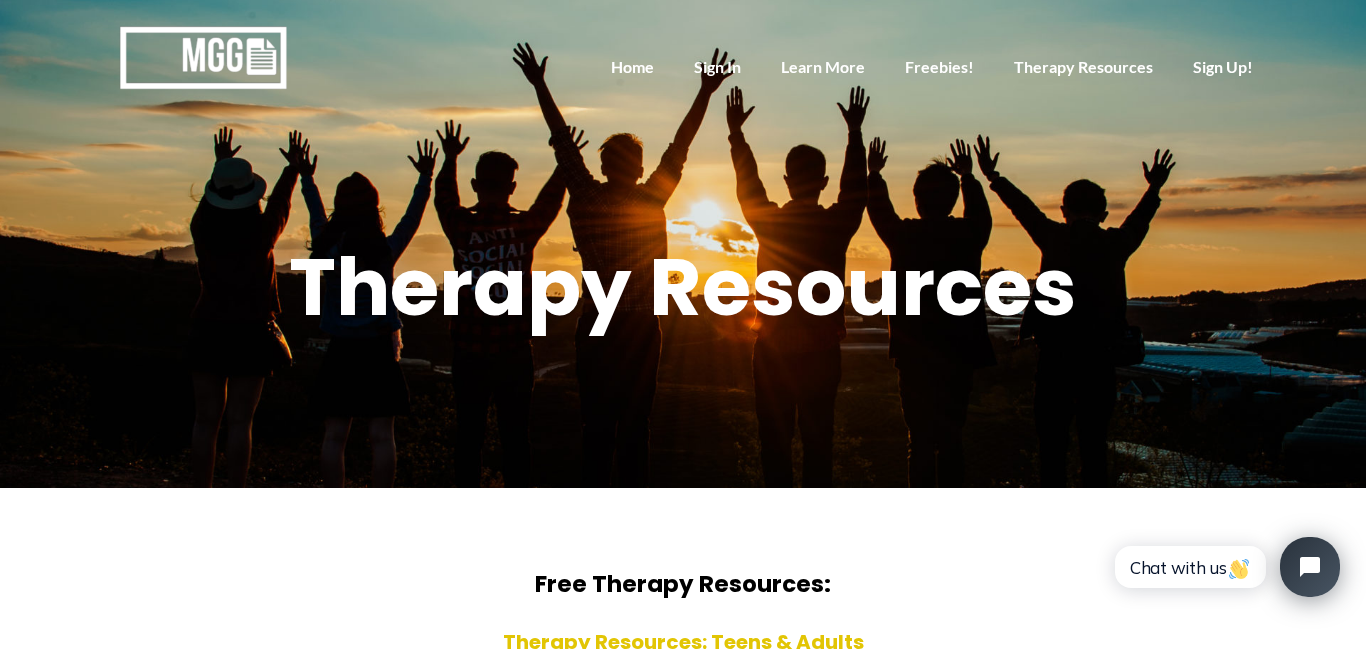 click on "Home
Sign In
Learn More
Freebies!
Therapy Resources
Sign Up!" at bounding box center [932, 68] 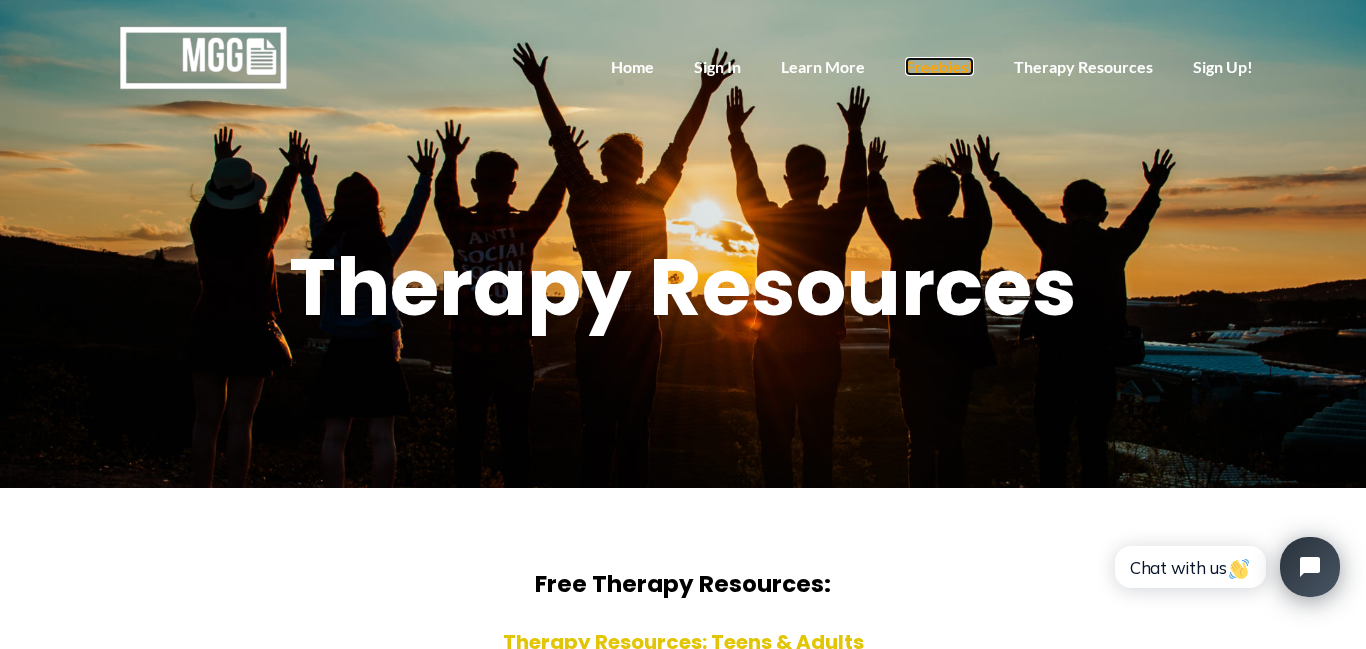 click on "Freebies!" at bounding box center [939, 66] 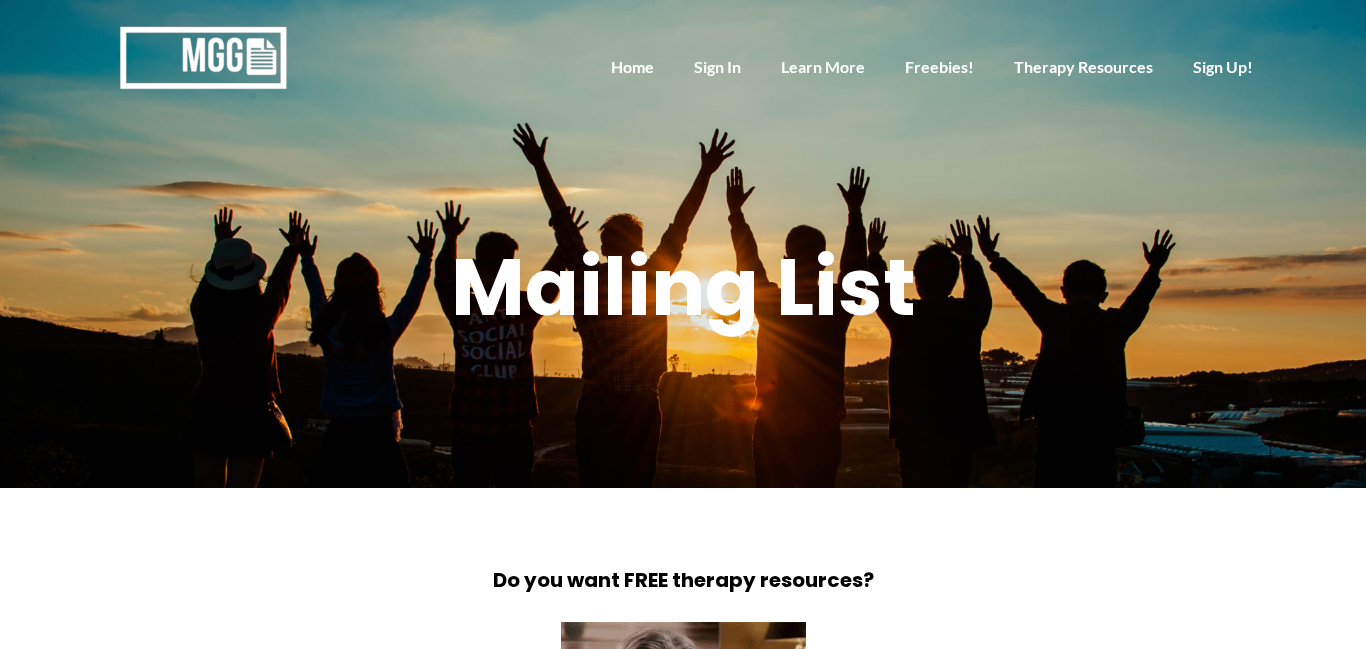 scroll, scrollTop: 0, scrollLeft: 0, axis: both 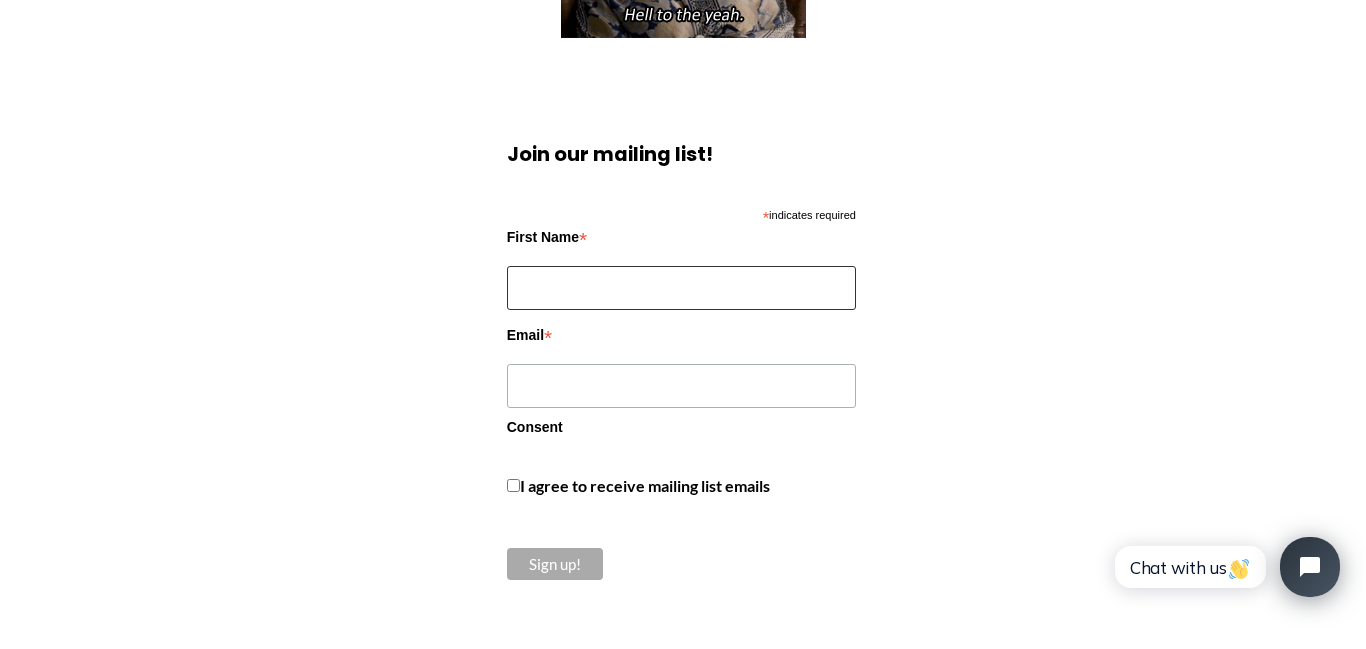 click on "First Name   *" at bounding box center (681, 288) 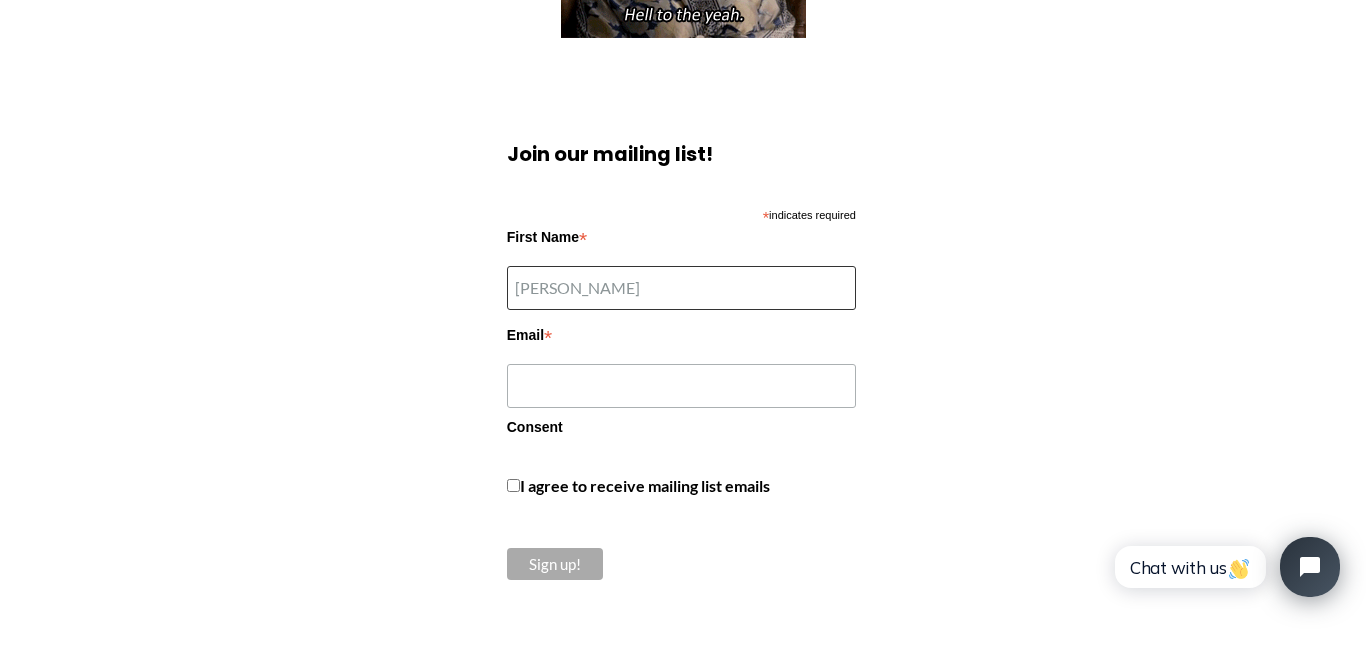 type on "[PERSON_NAME]" 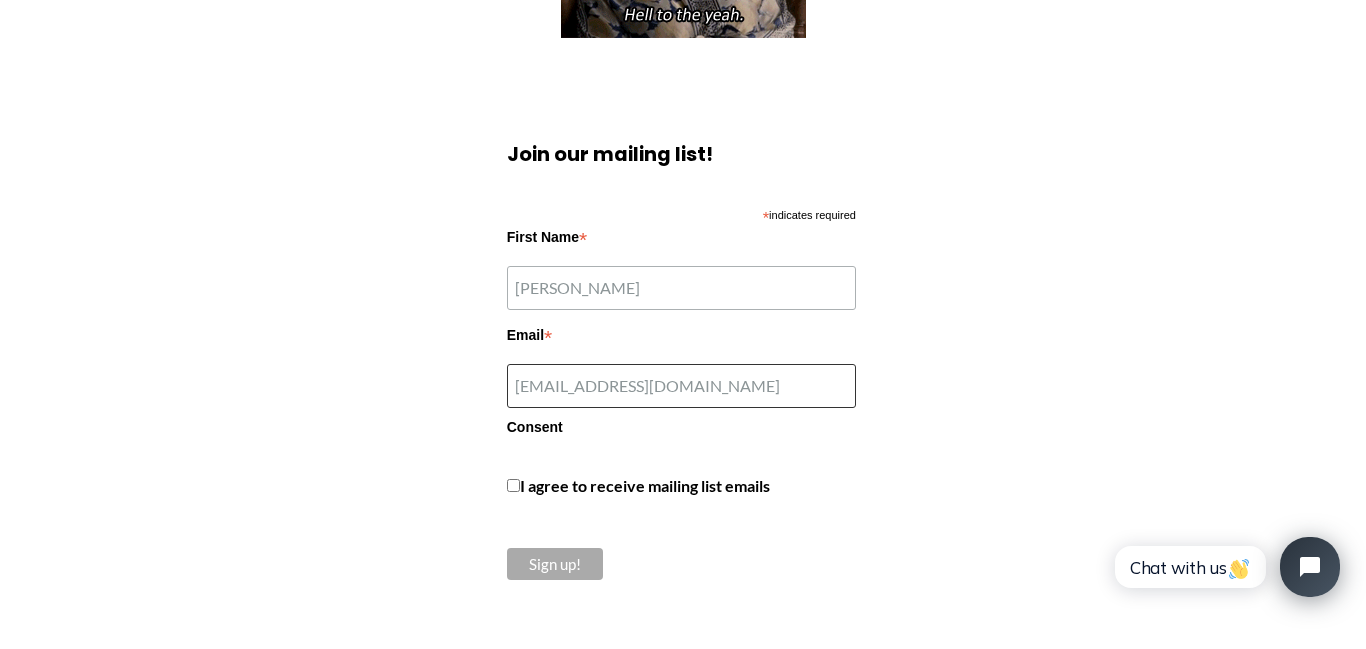 type on "Courtneymbehnke11@gmail.com" 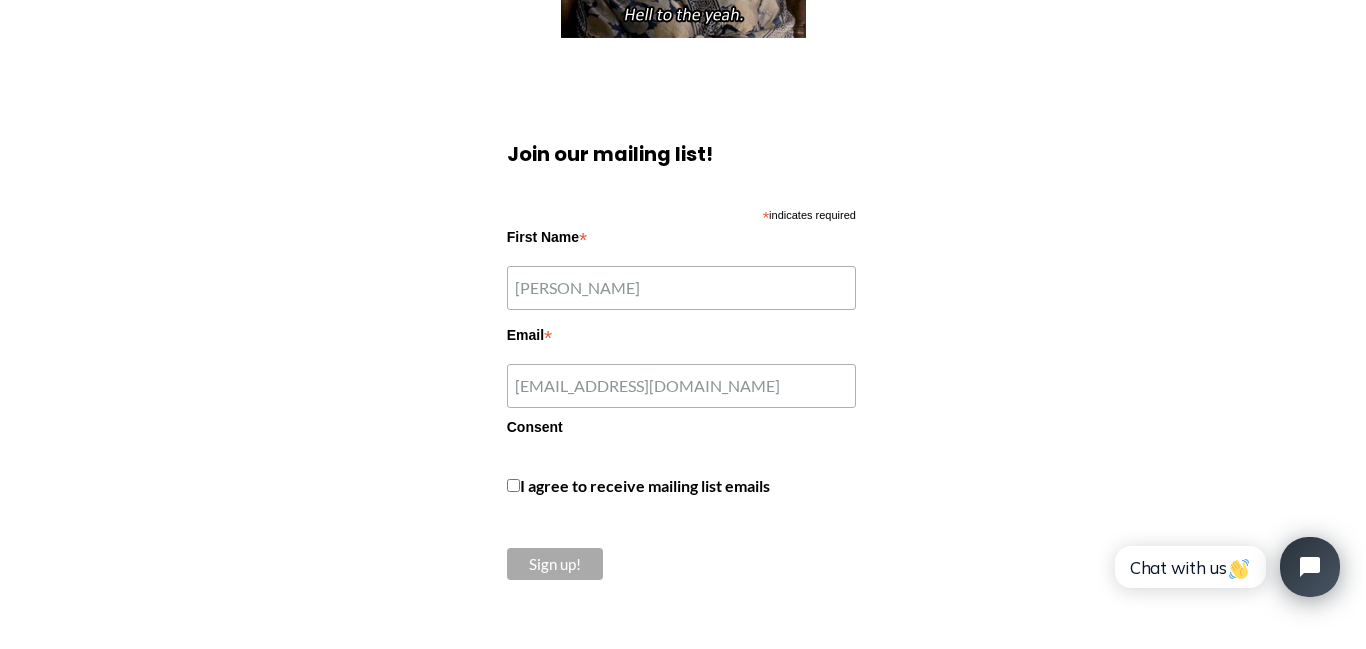 click on "I agree to receive mailing list emails" at bounding box center (645, 485) 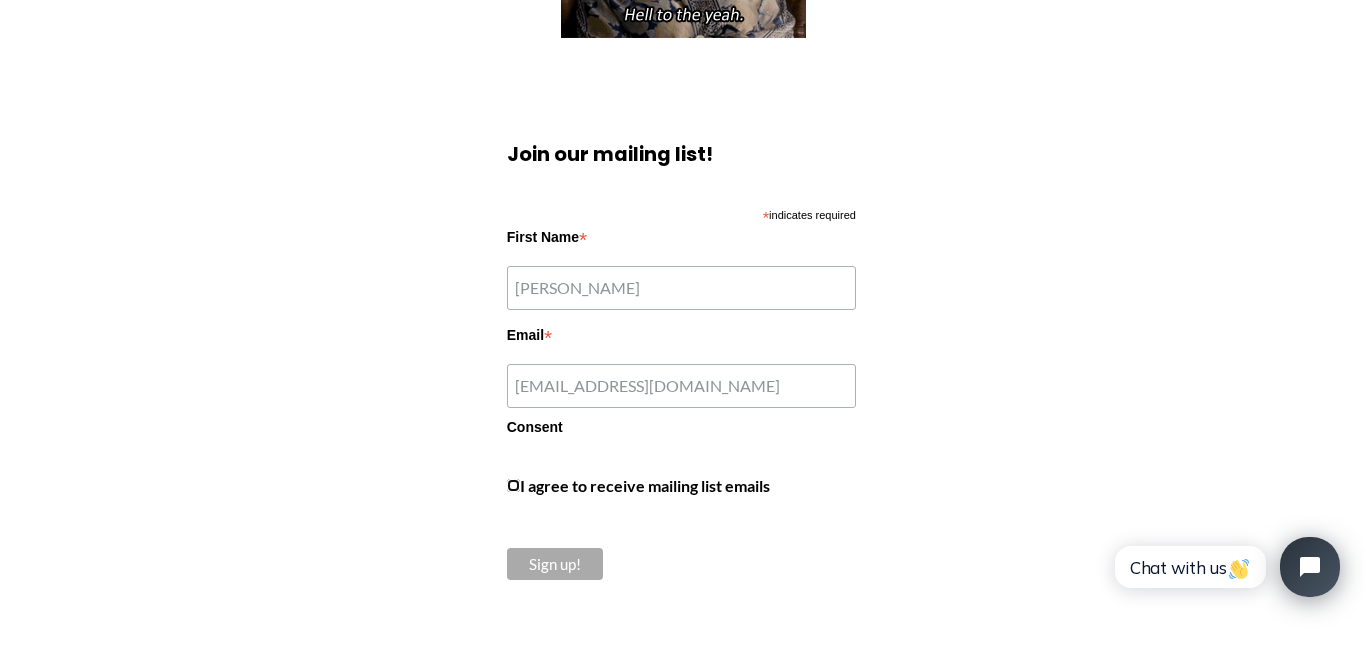 click on "I agree to receive mailing list emails" at bounding box center (513, 485) 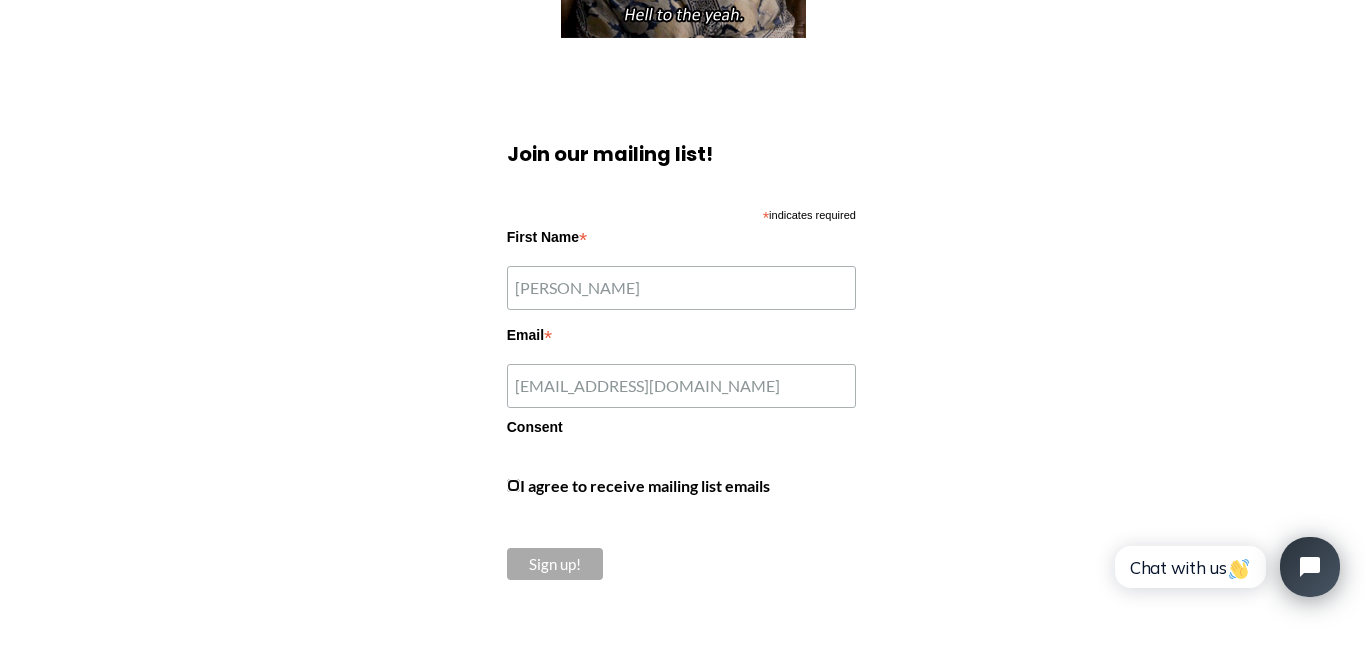 checkbox on "true" 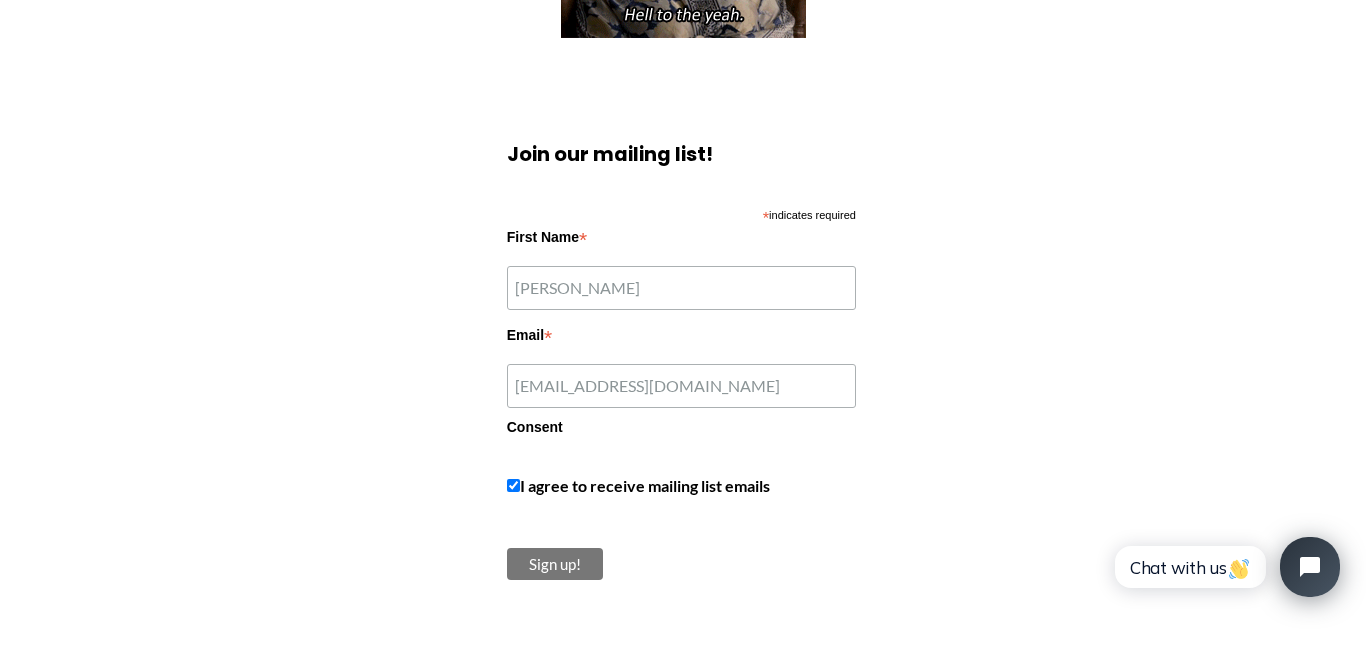 click on "Sign up!" at bounding box center [555, 564] 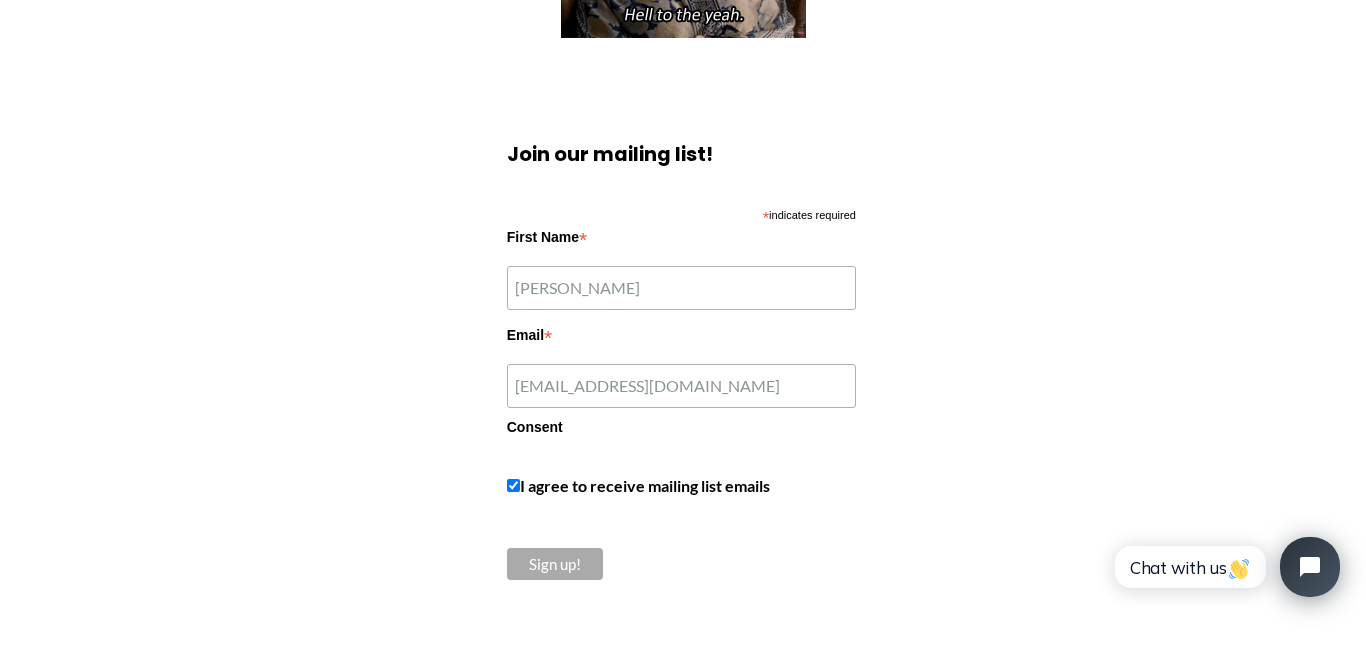 click on "Consent
I agree to receive mailing list emails" at bounding box center (681, 468) 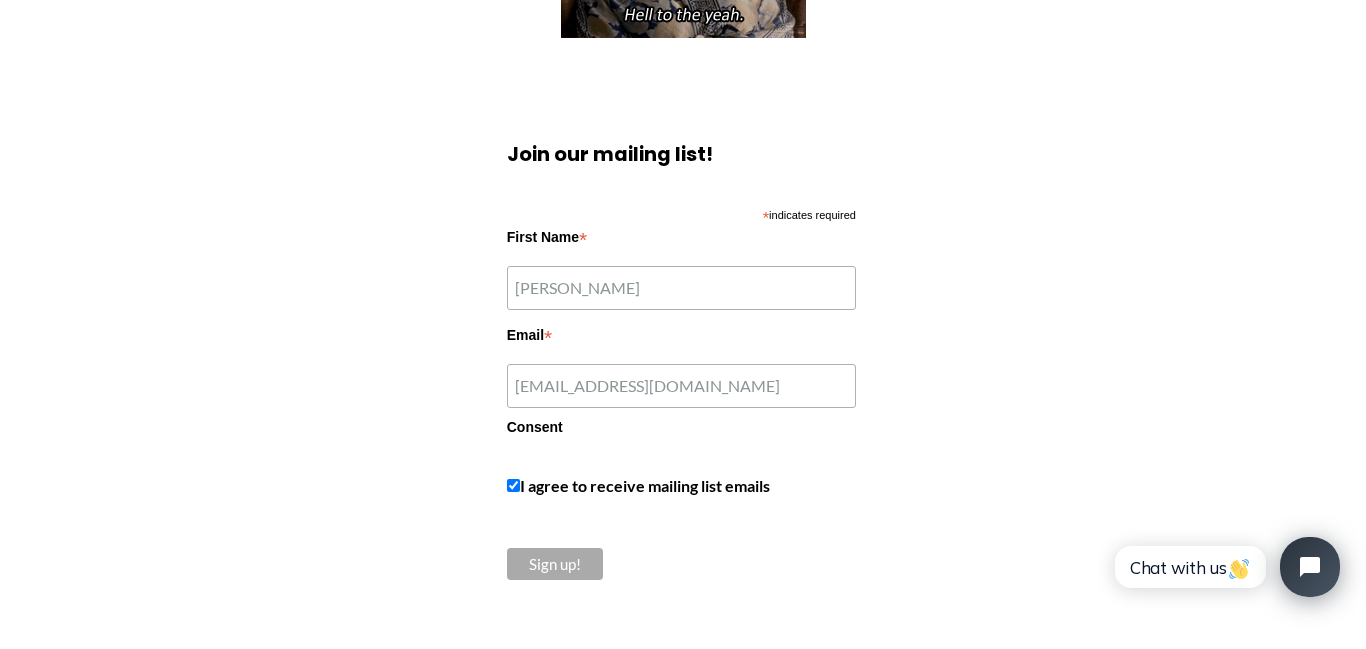 click on "Consent
I agree to receive mailing list emails" at bounding box center (681, 468) 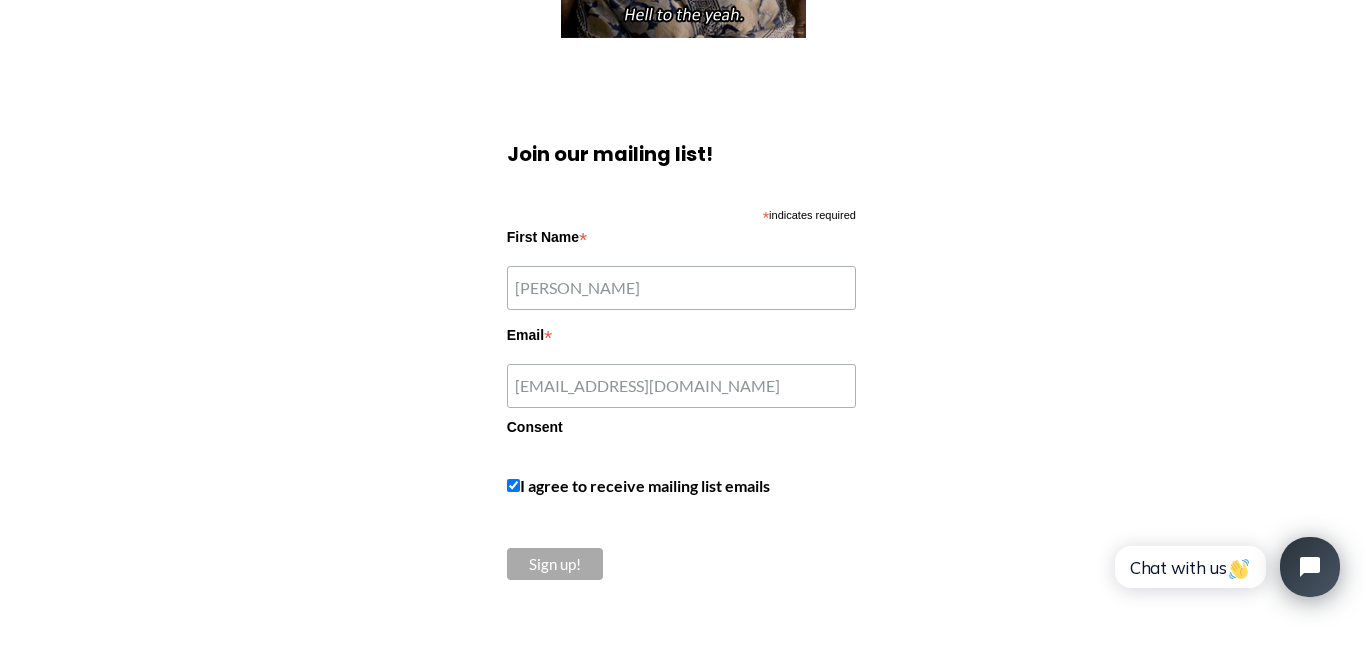 click on "Consent" at bounding box center [535, 427] 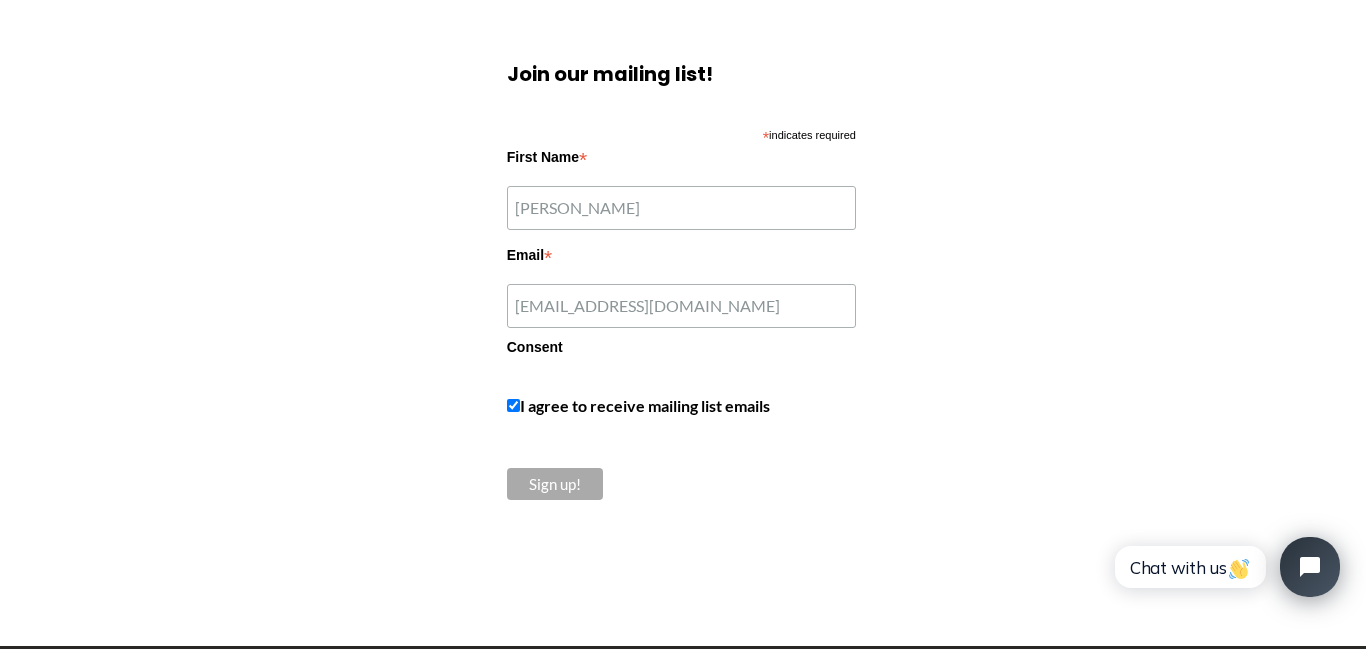 scroll, scrollTop: 860, scrollLeft: 0, axis: vertical 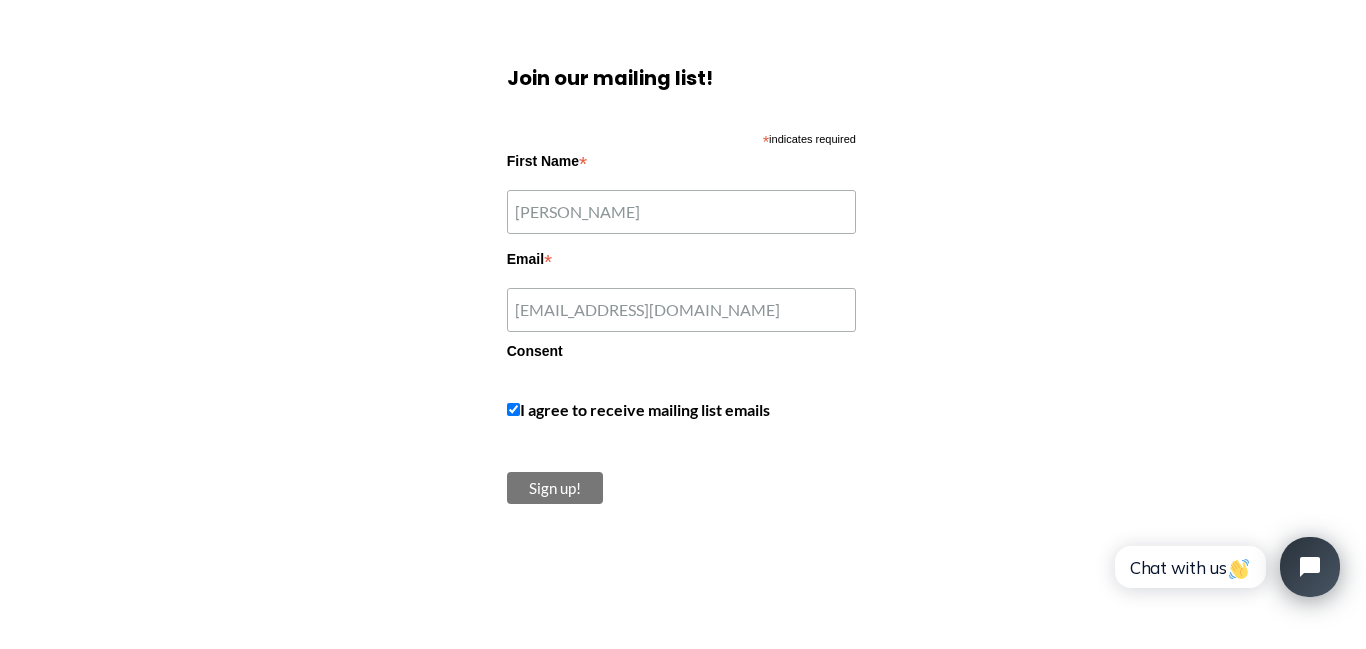 click on "Sign up!" at bounding box center (555, 488) 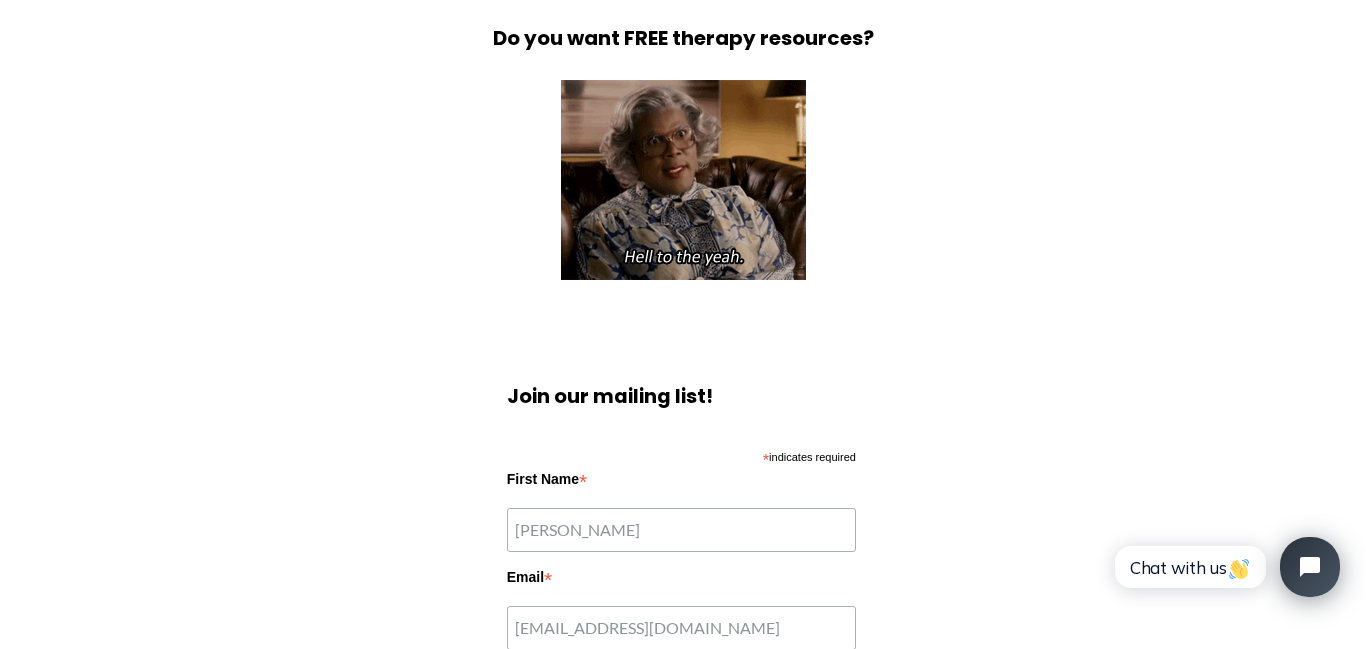 scroll, scrollTop: 544, scrollLeft: 0, axis: vertical 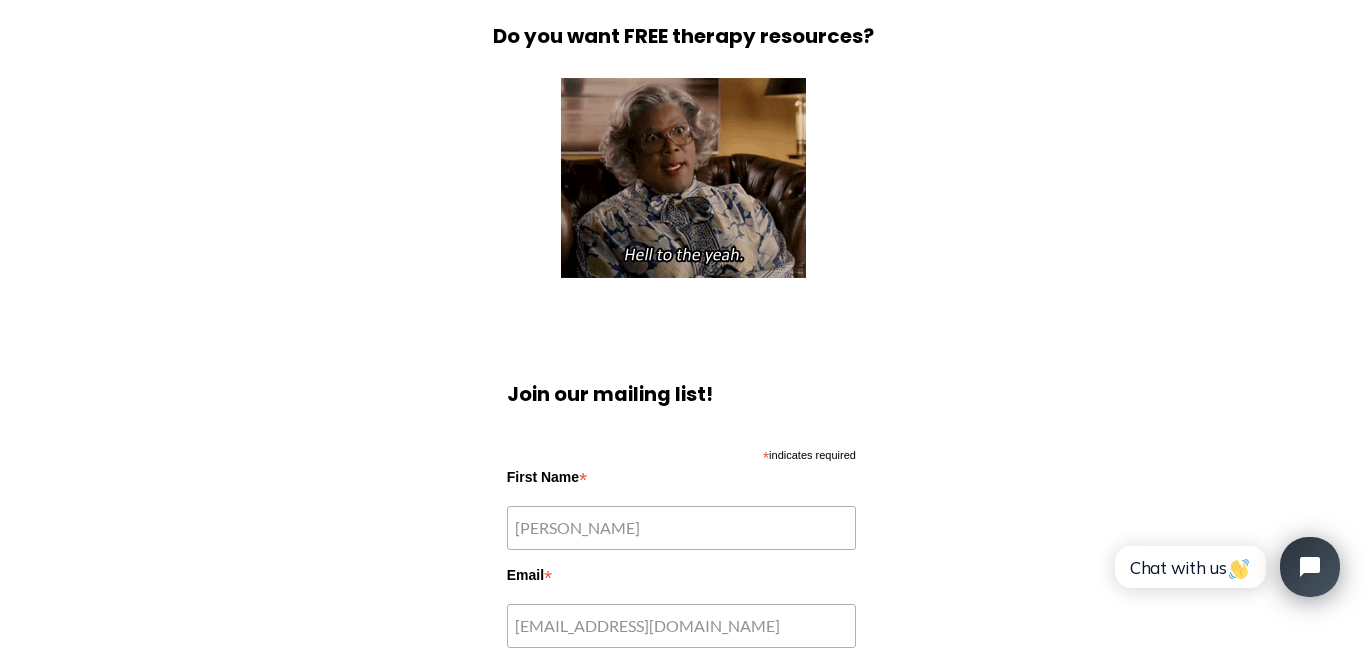 click on "Join our mailing list!" at bounding box center (689, 394) 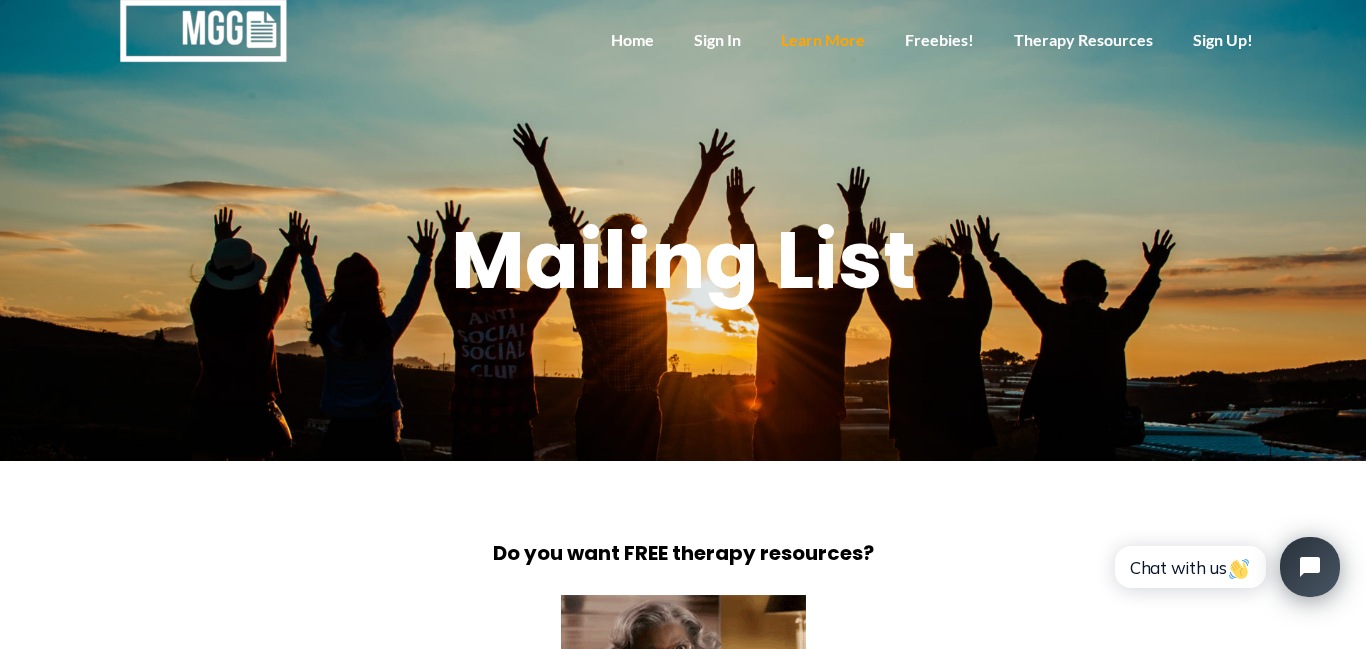 scroll, scrollTop: 0, scrollLeft: 0, axis: both 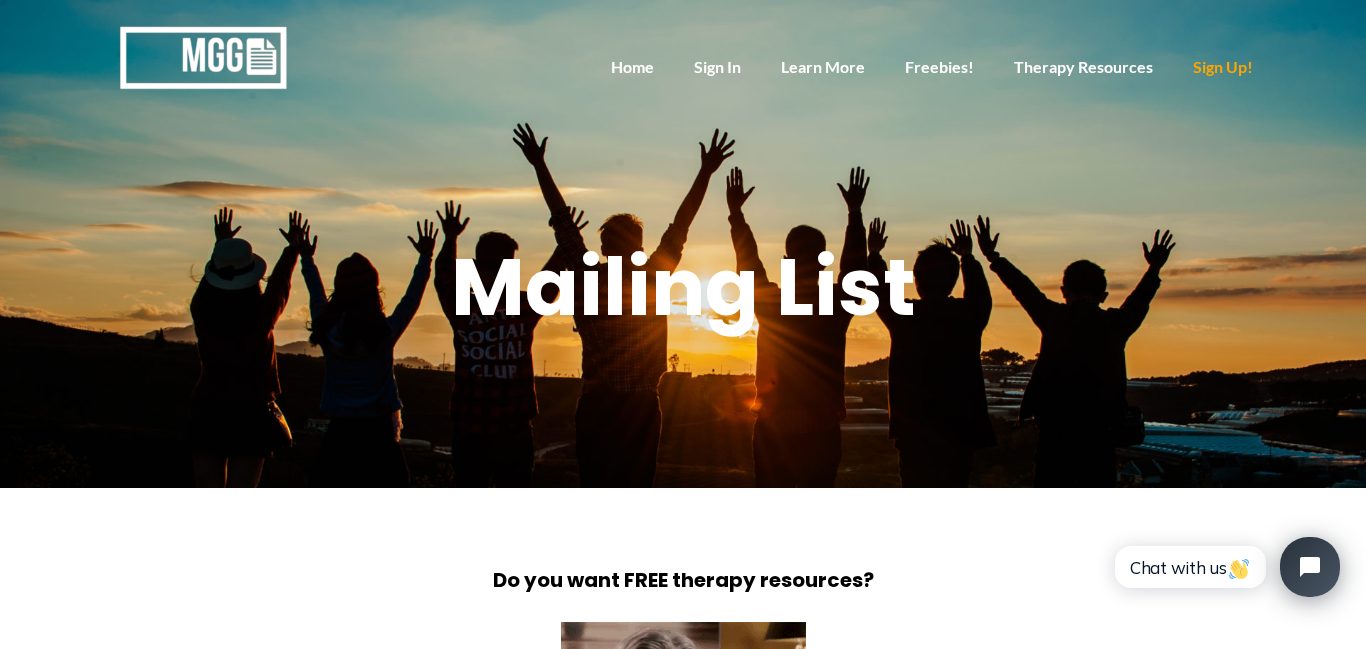 click on "Sign Up!" at bounding box center (1223, 68) 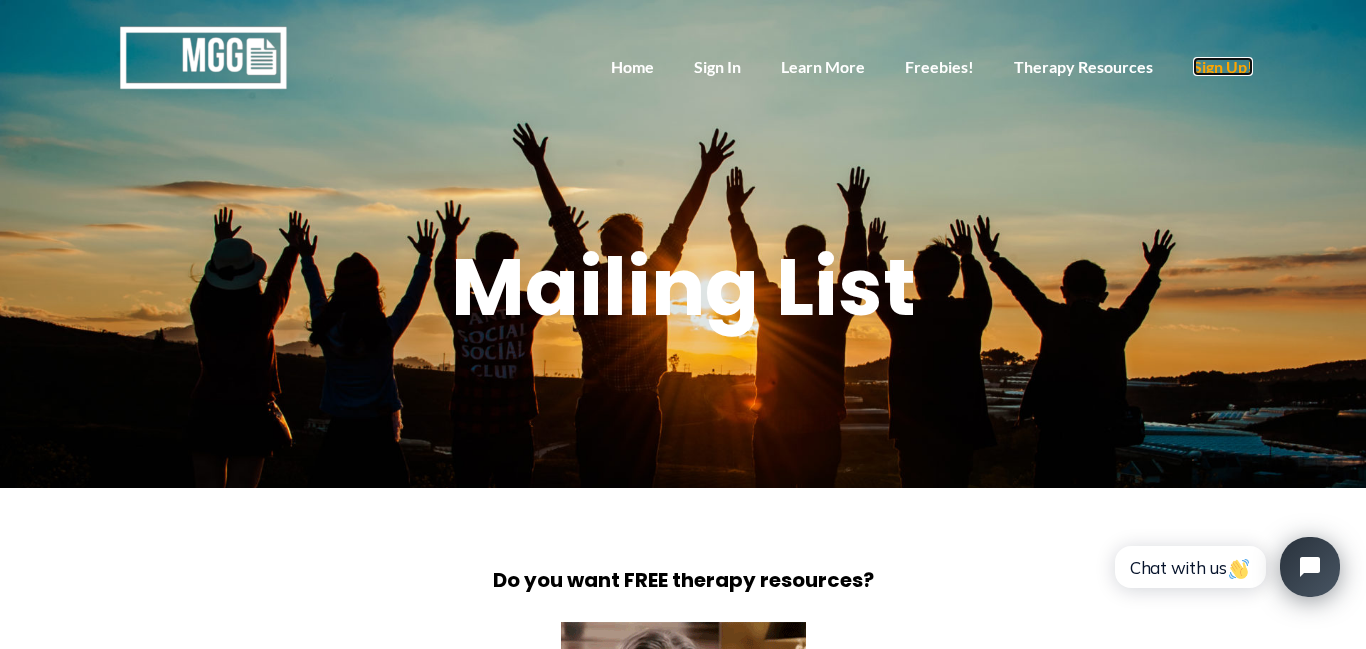 click on "Sign Up!" at bounding box center [1223, 66] 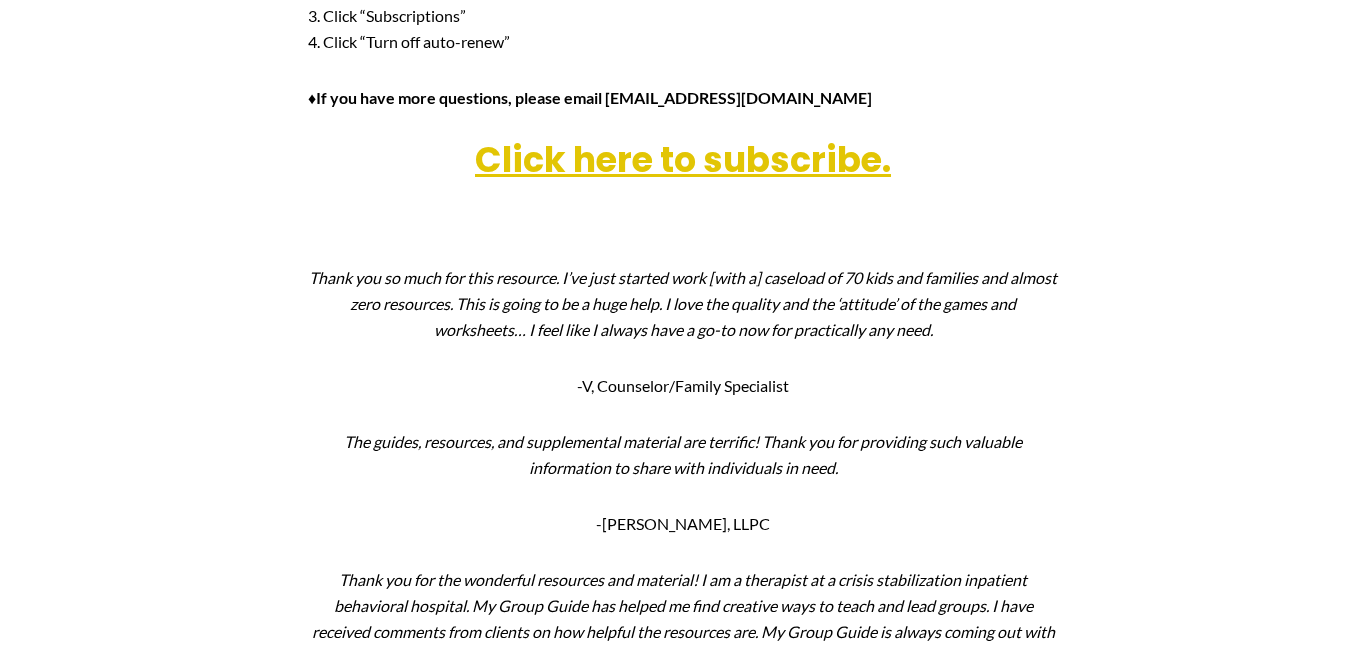 scroll, scrollTop: 1223, scrollLeft: 0, axis: vertical 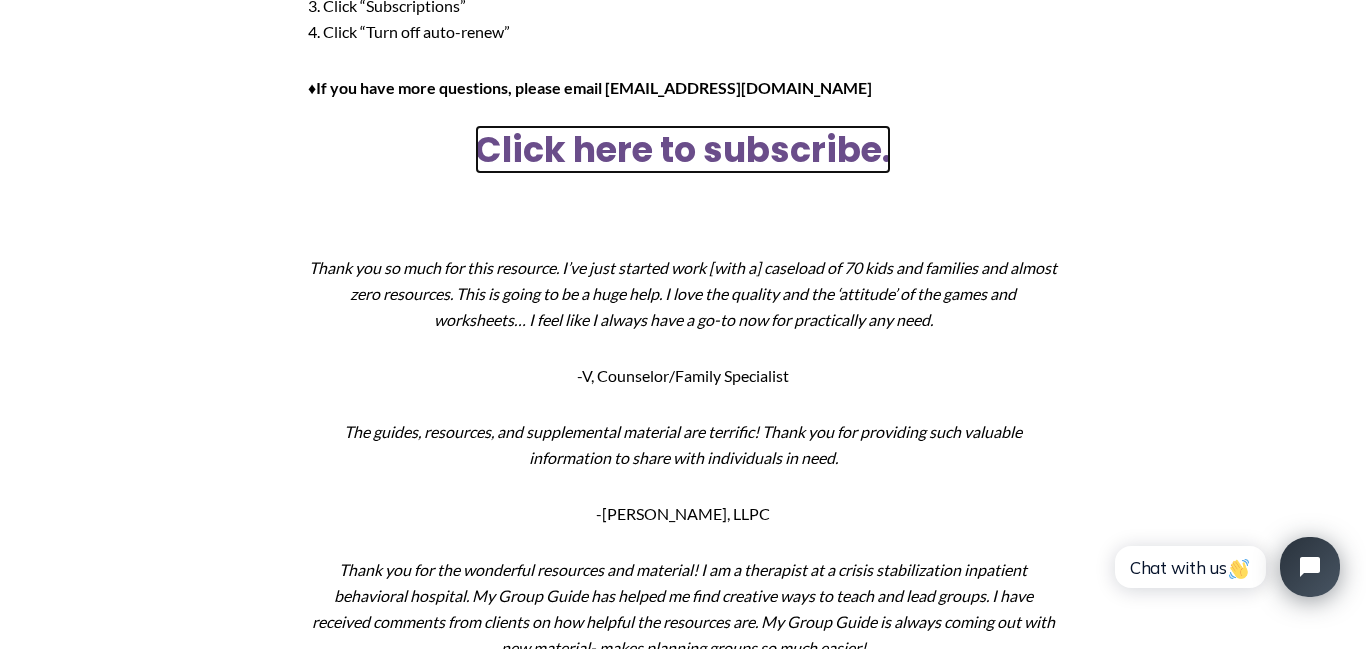click on "Click here to subscribe." at bounding box center (683, 149) 